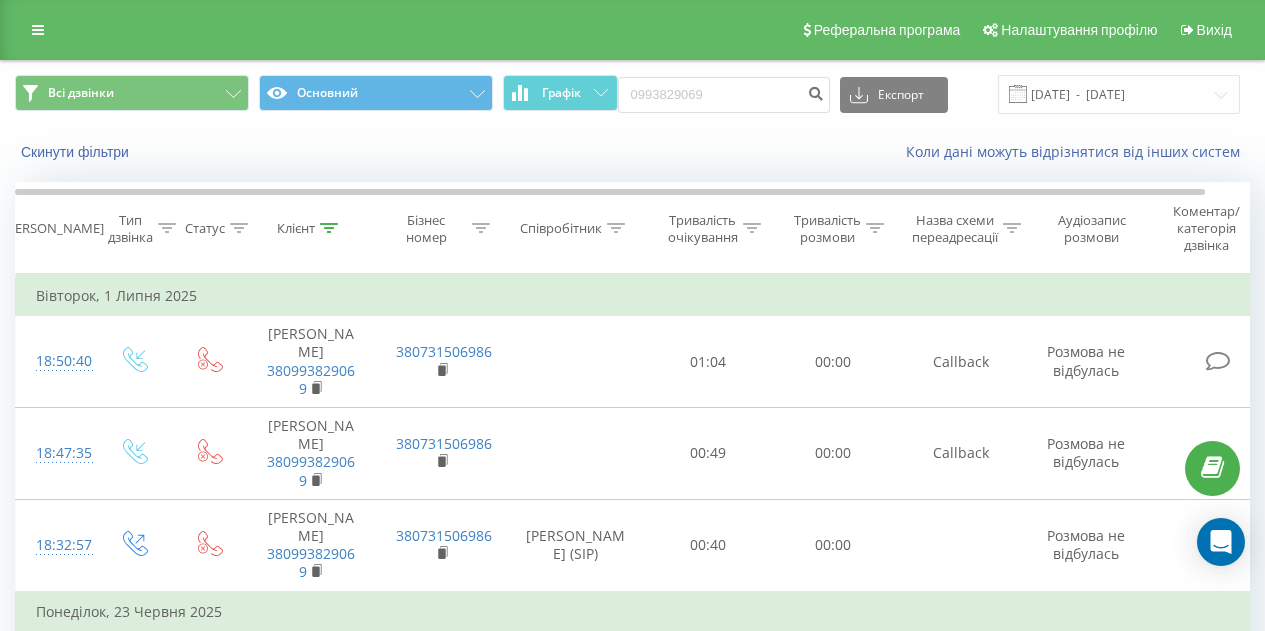 scroll, scrollTop: 793, scrollLeft: 0, axis: vertical 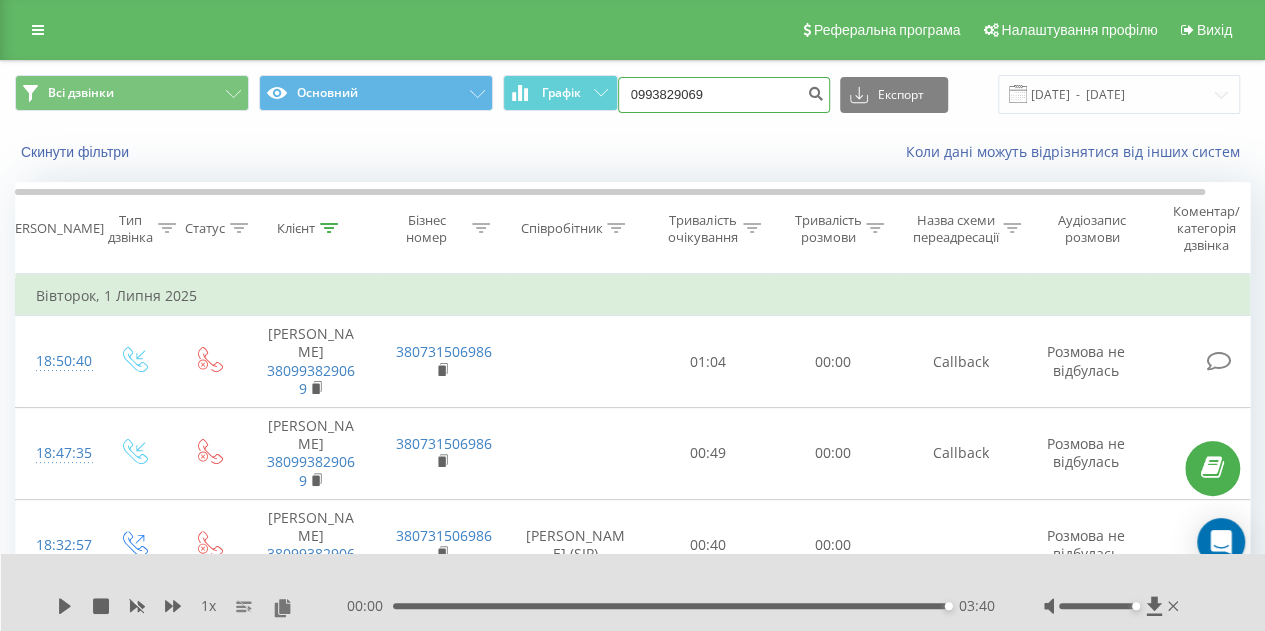 click on "0993829069" at bounding box center [724, 95] 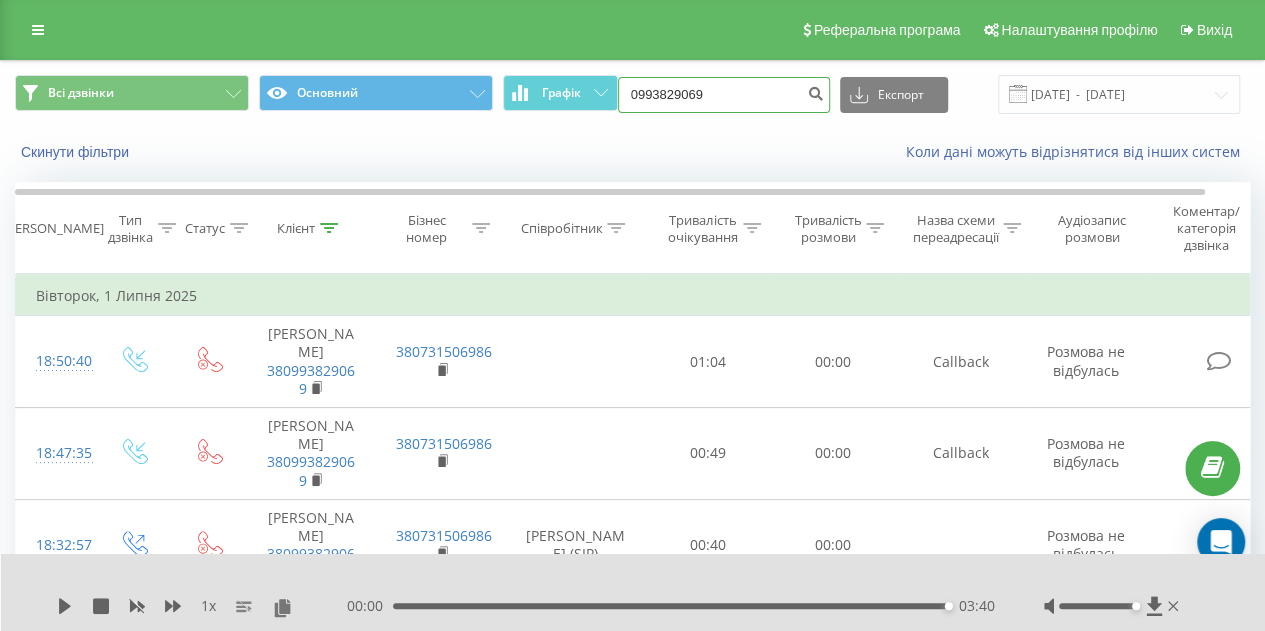 paste on "66595001" 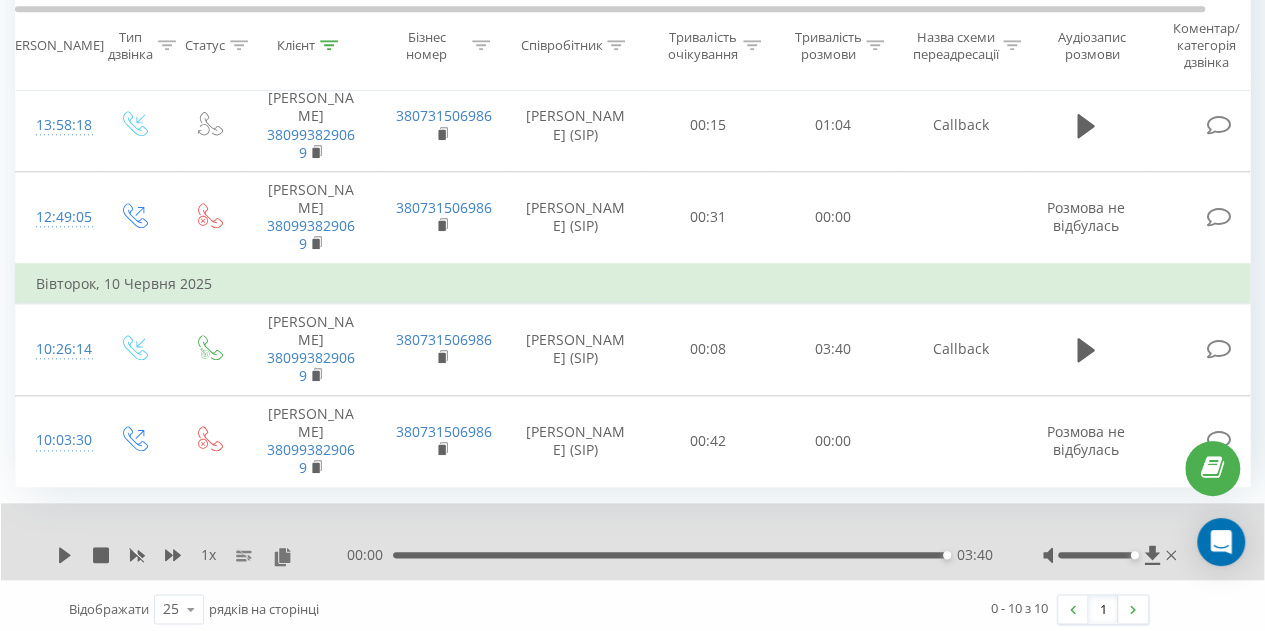 scroll, scrollTop: 870, scrollLeft: 0, axis: vertical 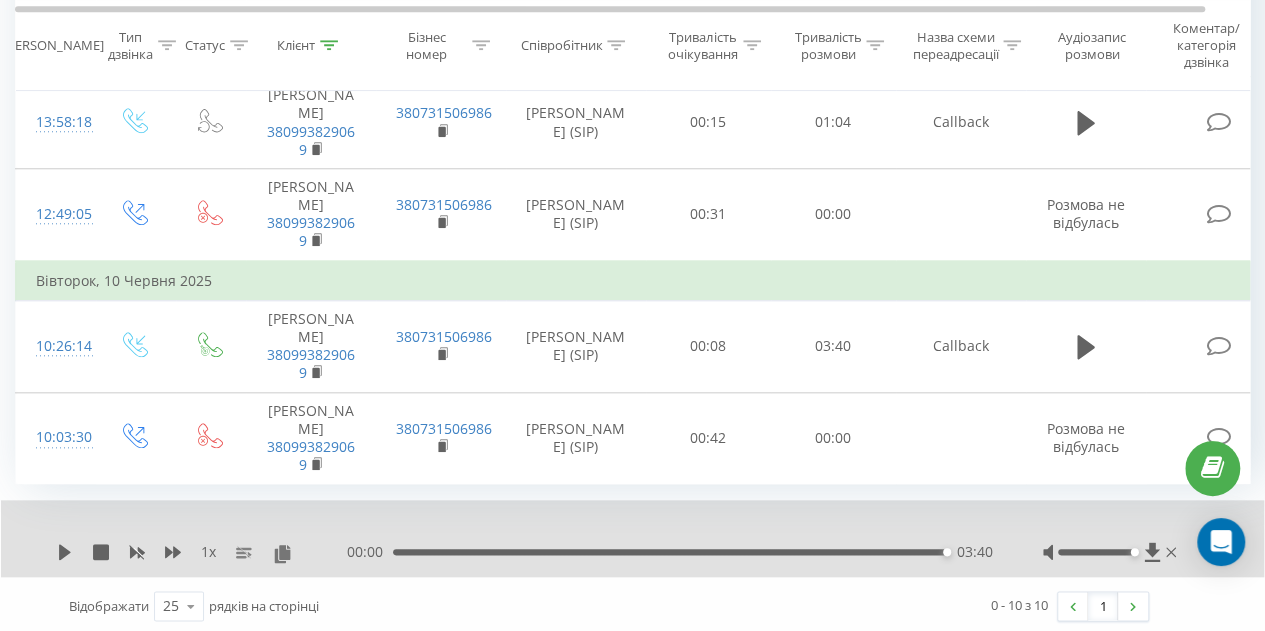 type on "0665950019" 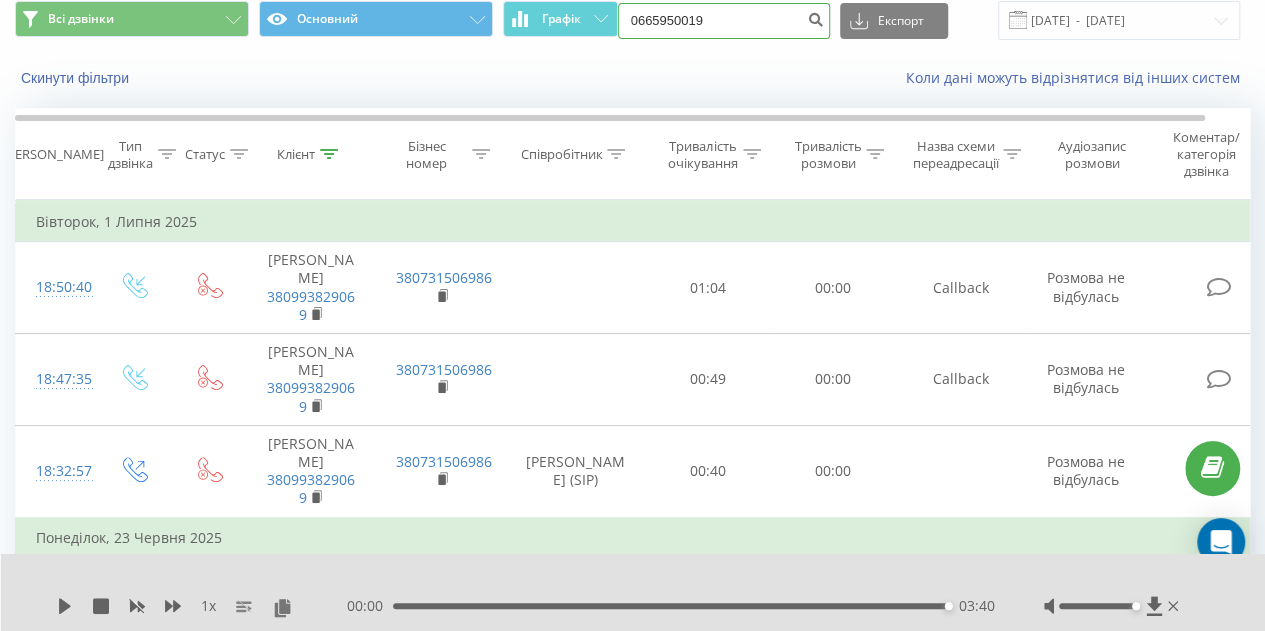 scroll, scrollTop: 0, scrollLeft: 0, axis: both 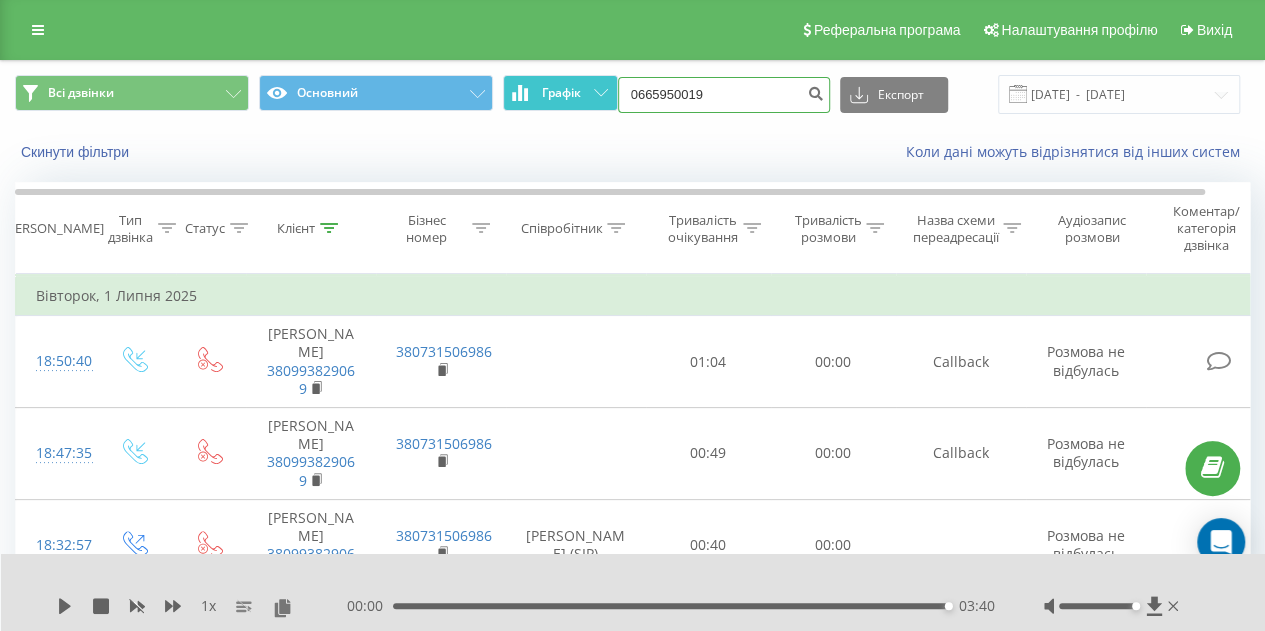 drag, startPoint x: 725, startPoint y: 83, endPoint x: 557, endPoint y: 85, distance: 168.0119 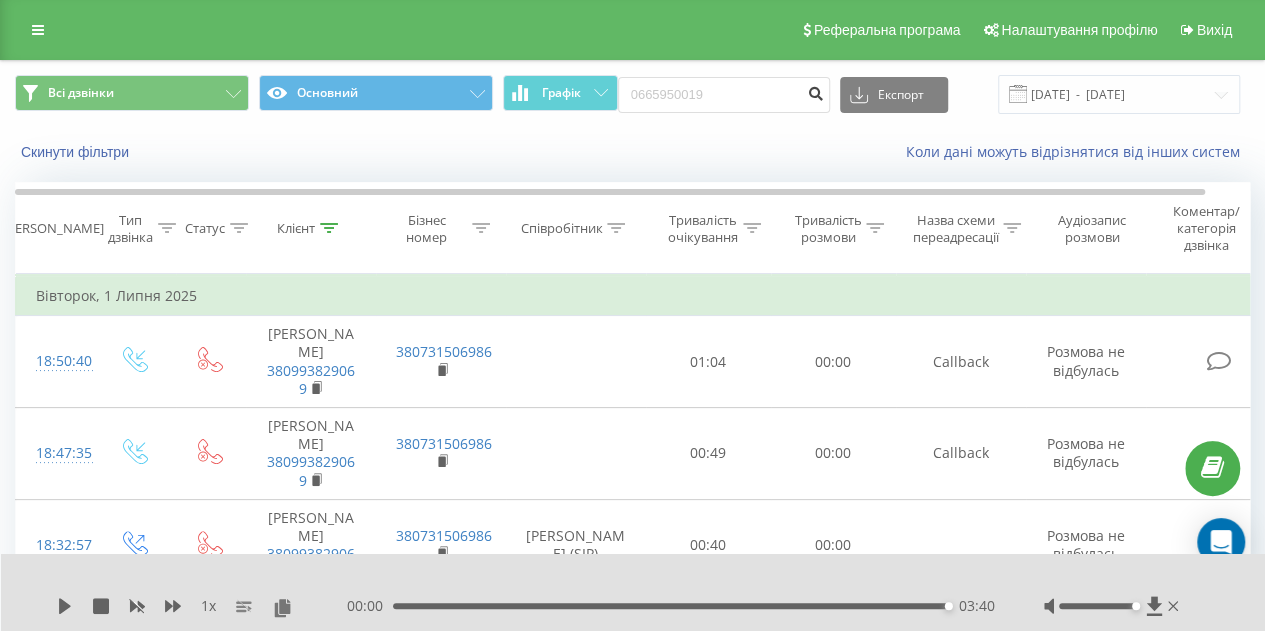 click at bounding box center (816, 91) 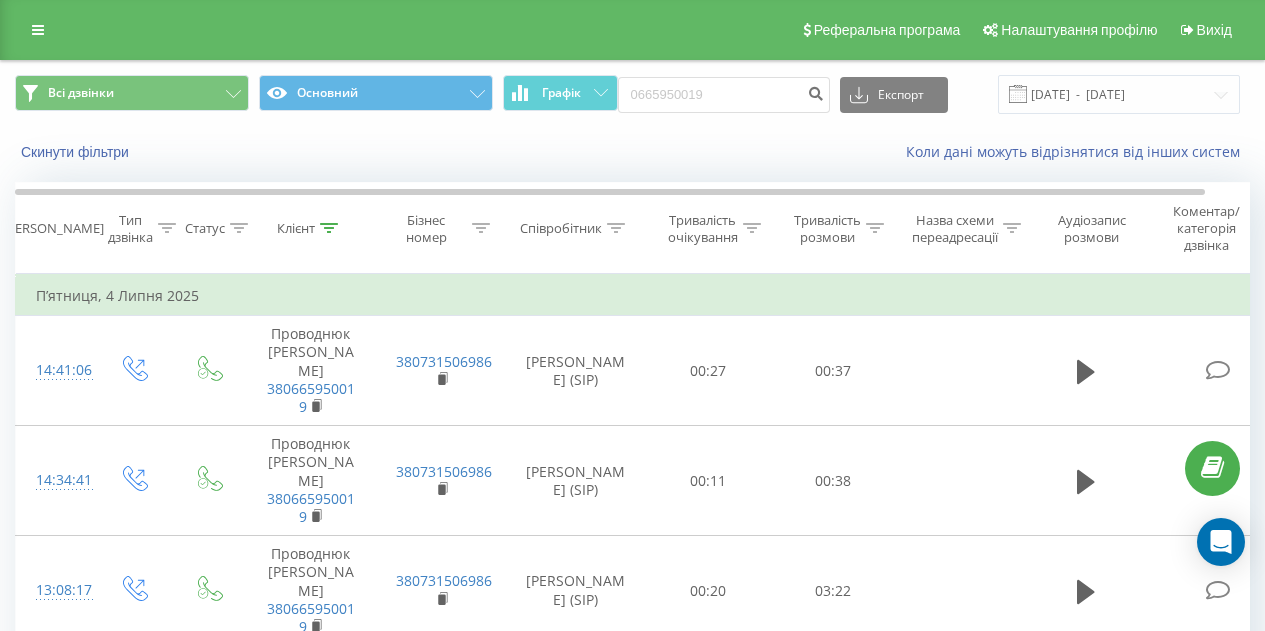 scroll, scrollTop: 0, scrollLeft: 0, axis: both 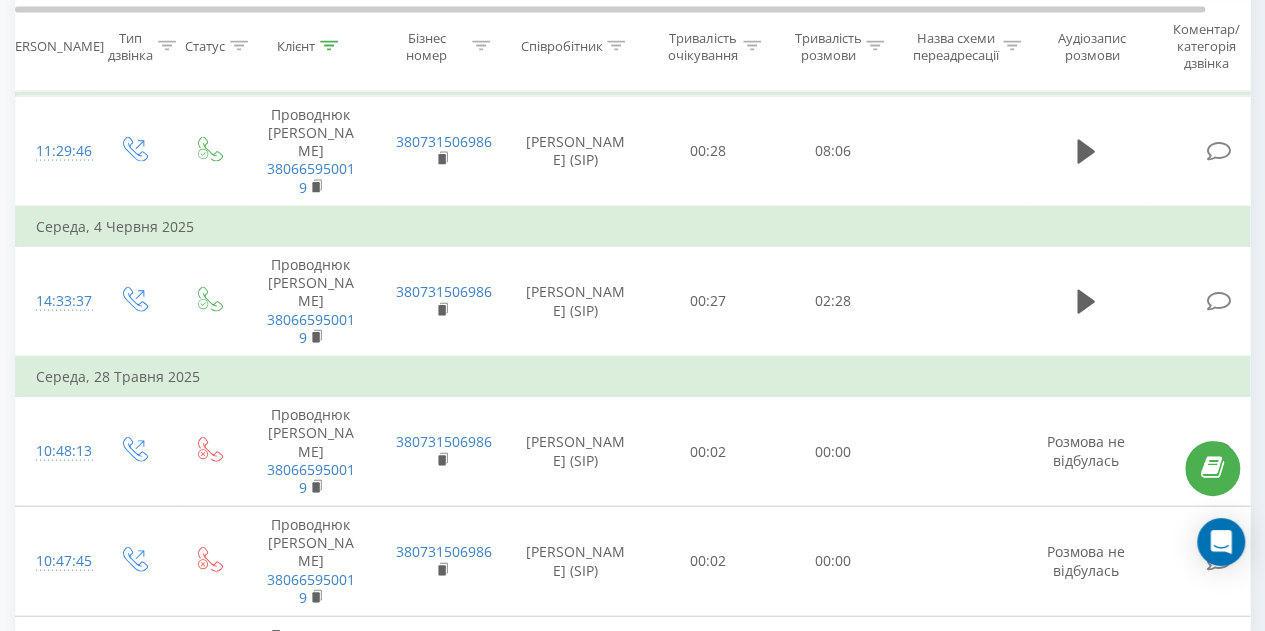 click 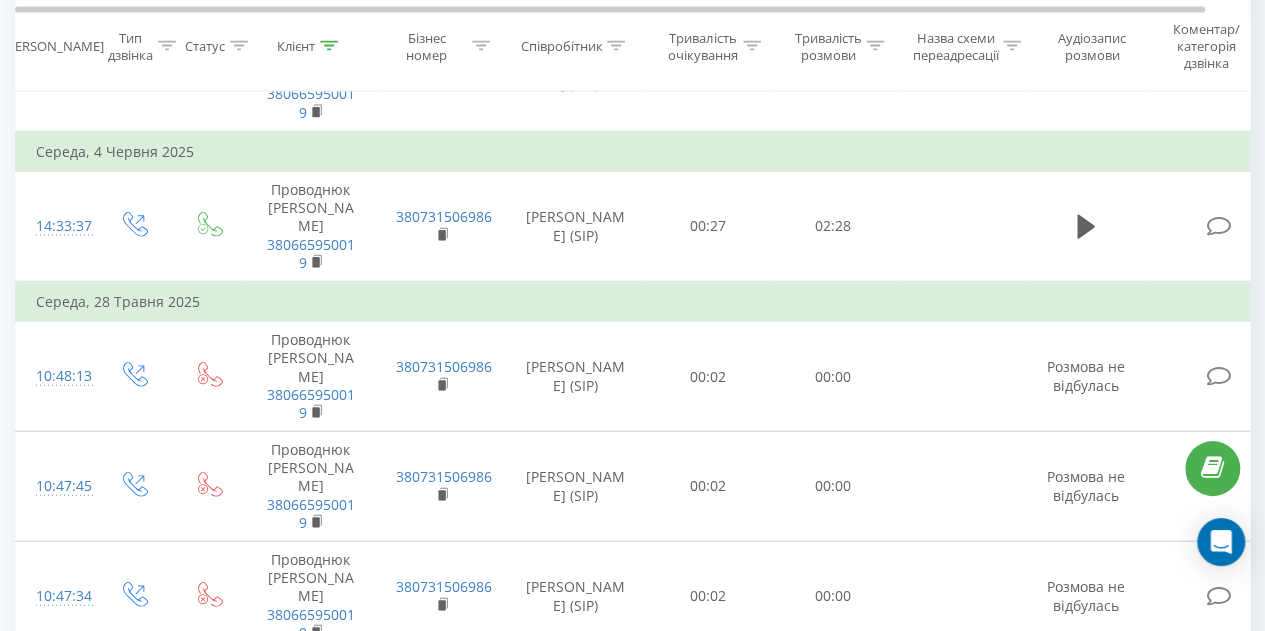 scroll, scrollTop: 2158, scrollLeft: 0, axis: vertical 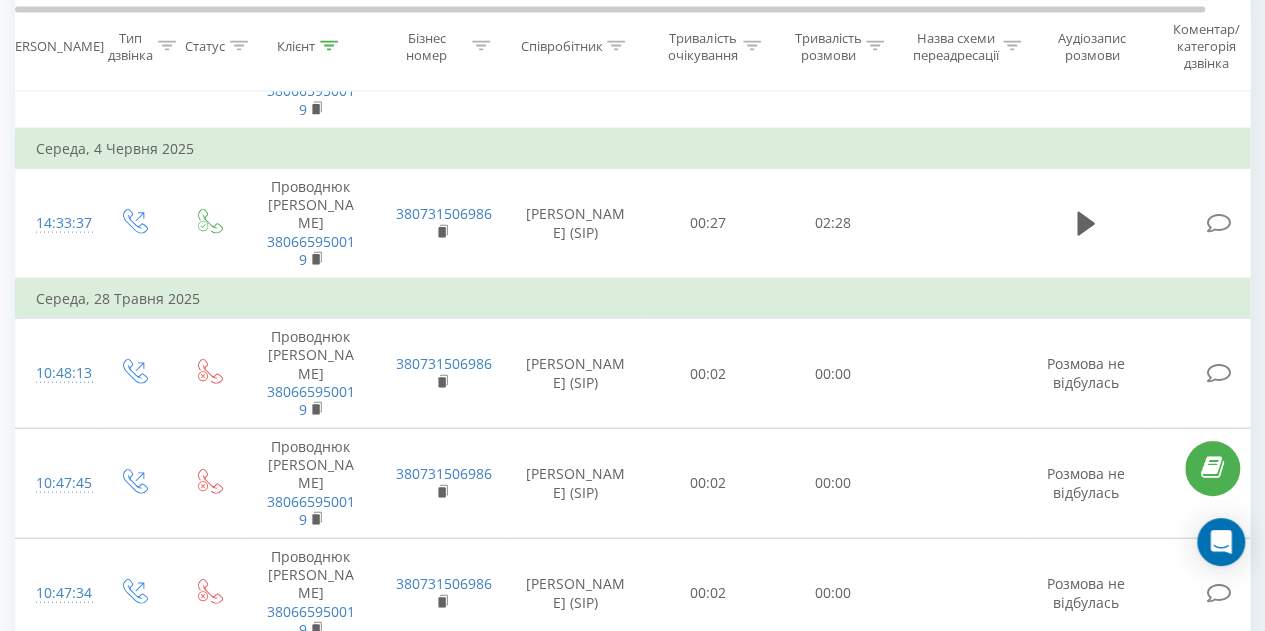 click on "00:37" at bounding box center [672, 937] 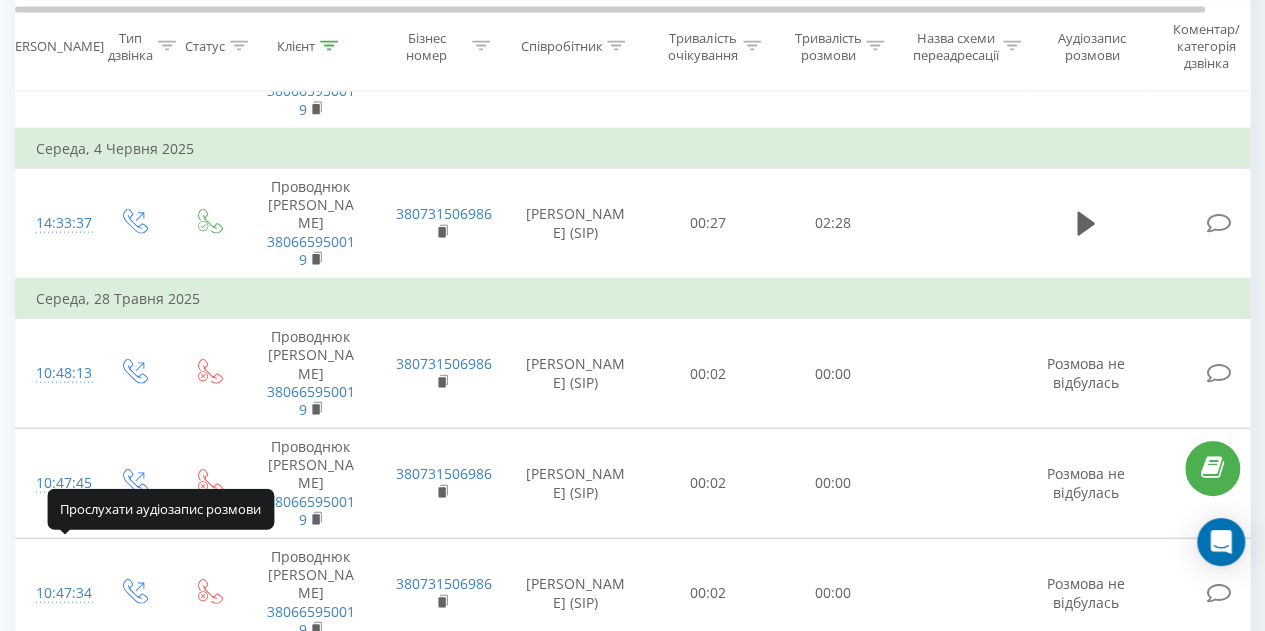 click 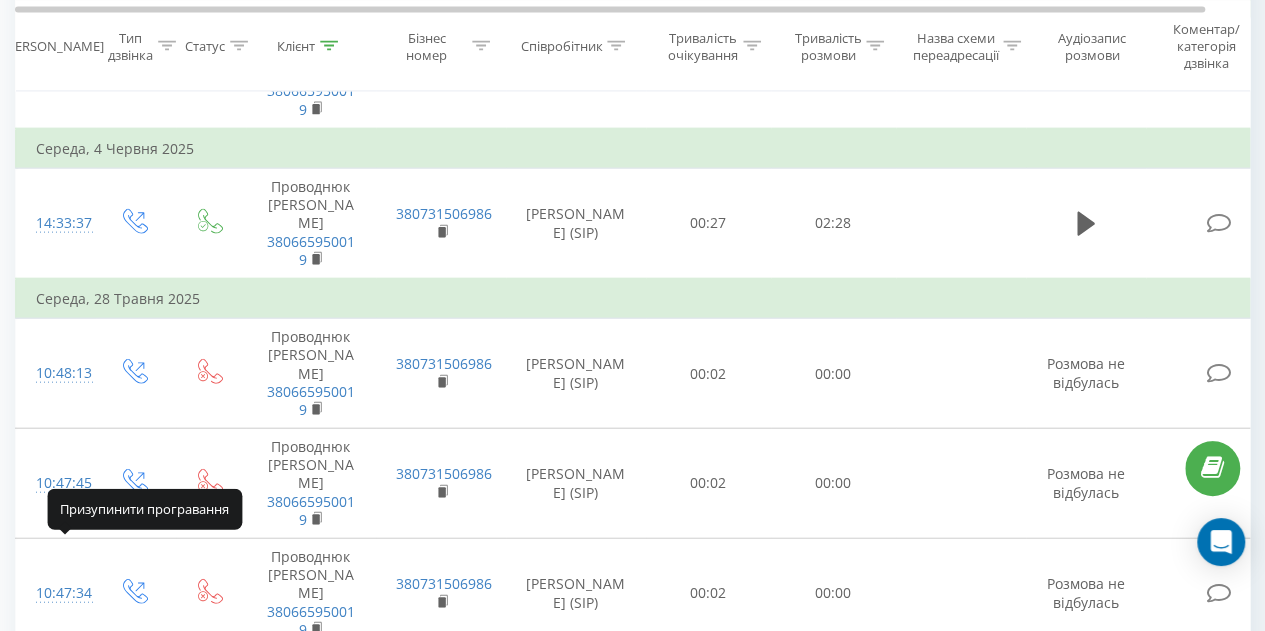 click 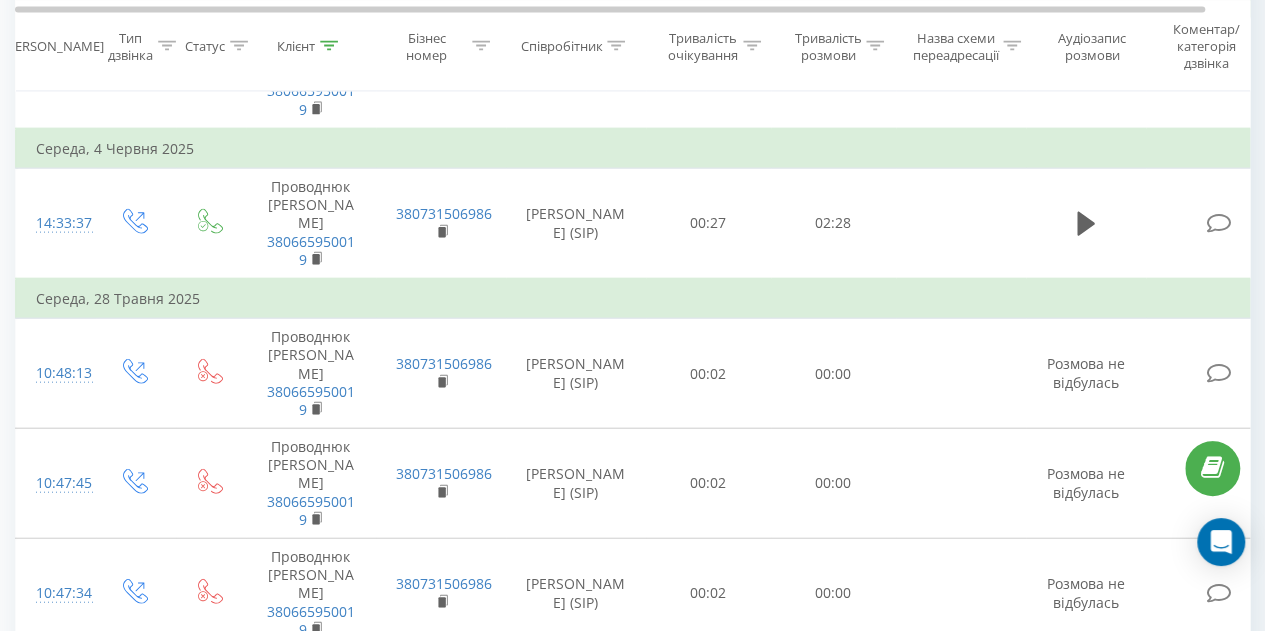 click 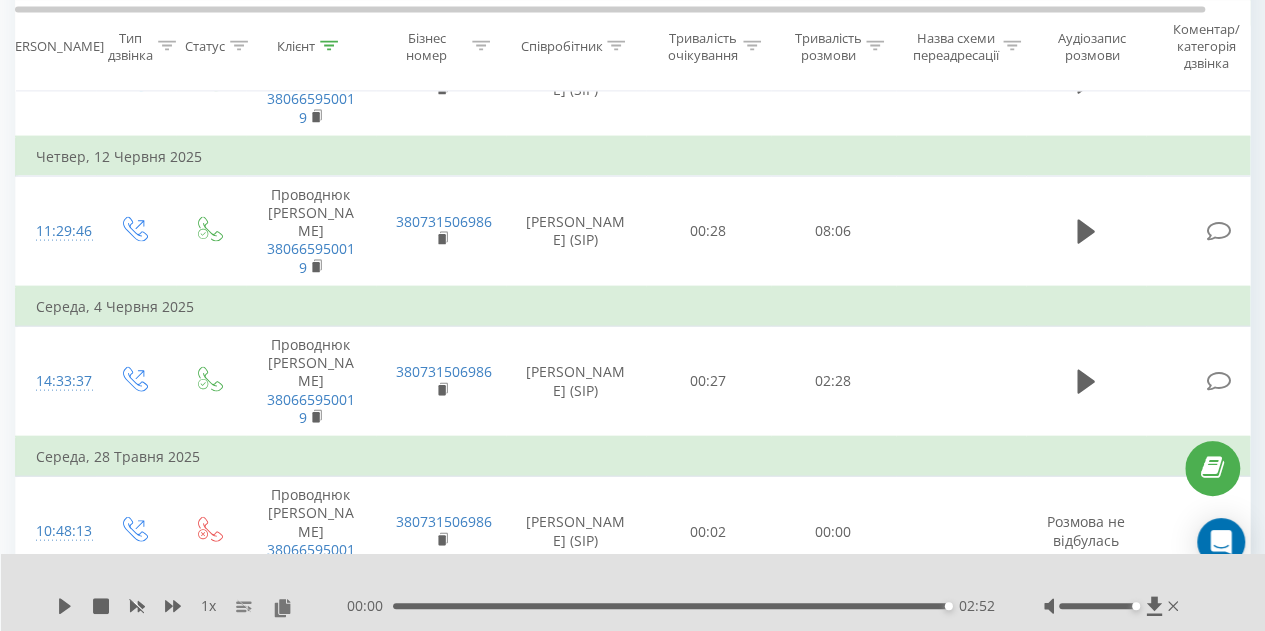 scroll, scrollTop: 1936, scrollLeft: 0, axis: vertical 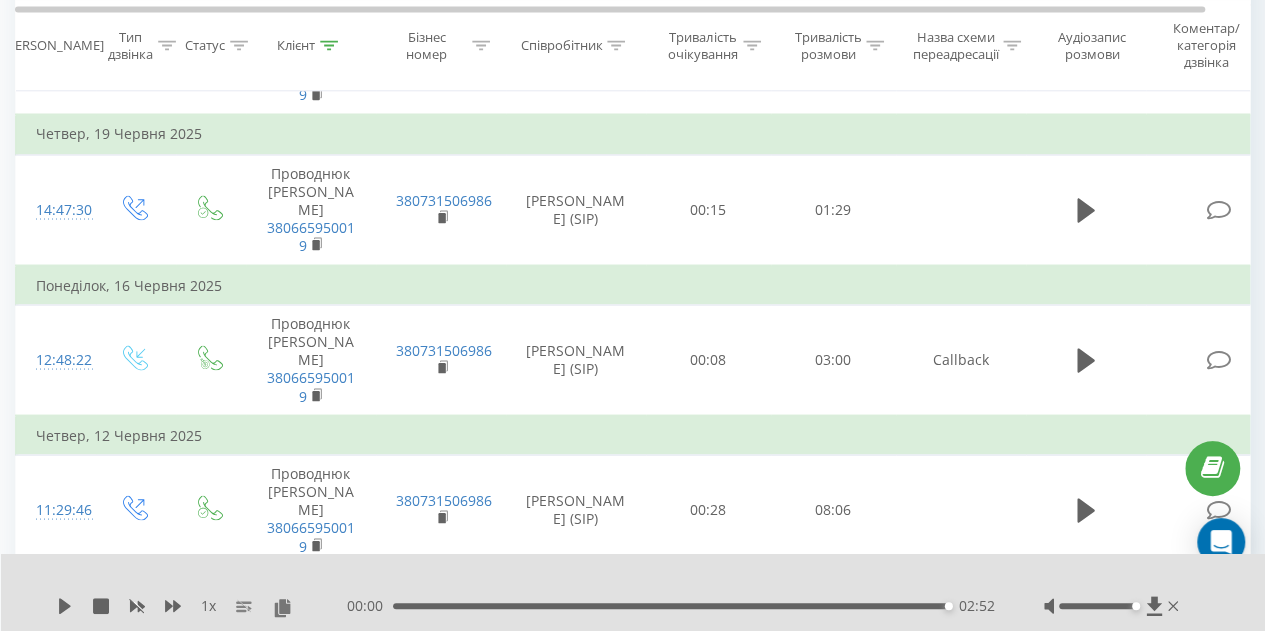 click 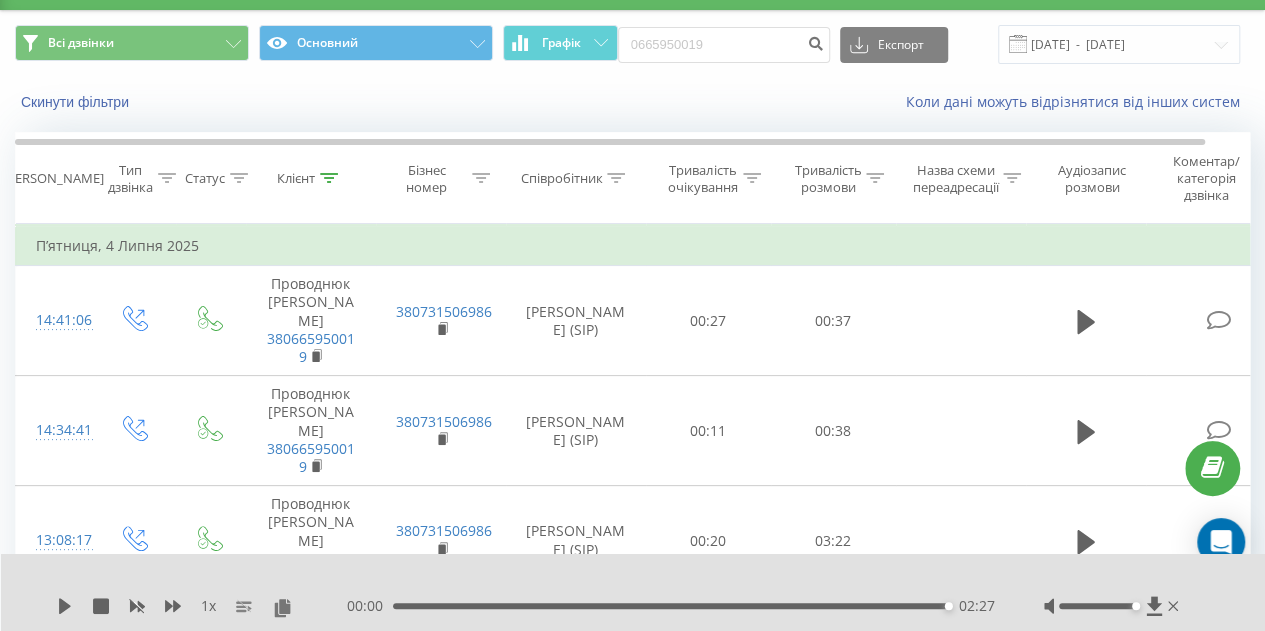 scroll, scrollTop: 0, scrollLeft: 0, axis: both 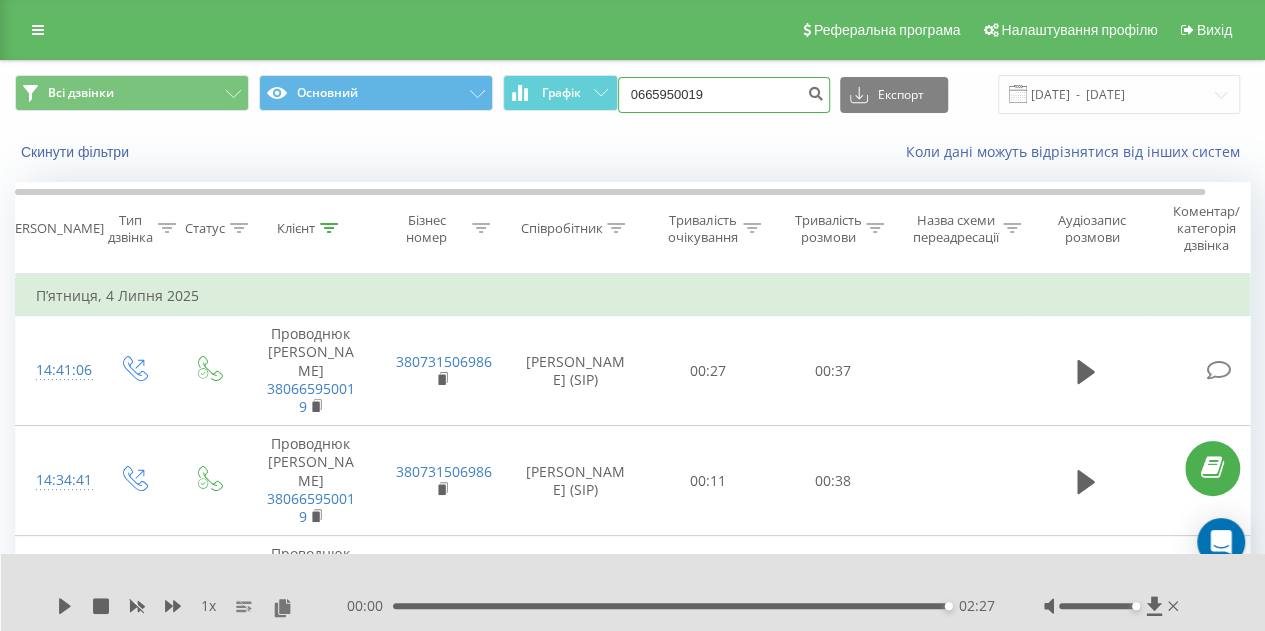click on "0665950019" at bounding box center (724, 95) 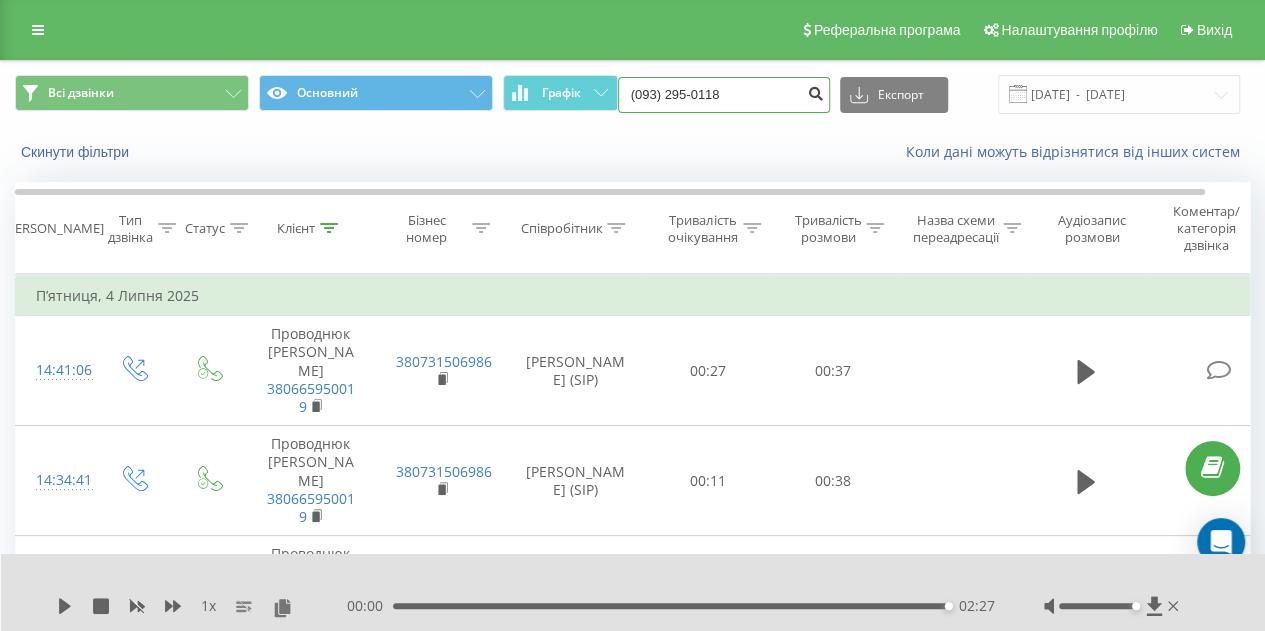type on "(093) 295-0118" 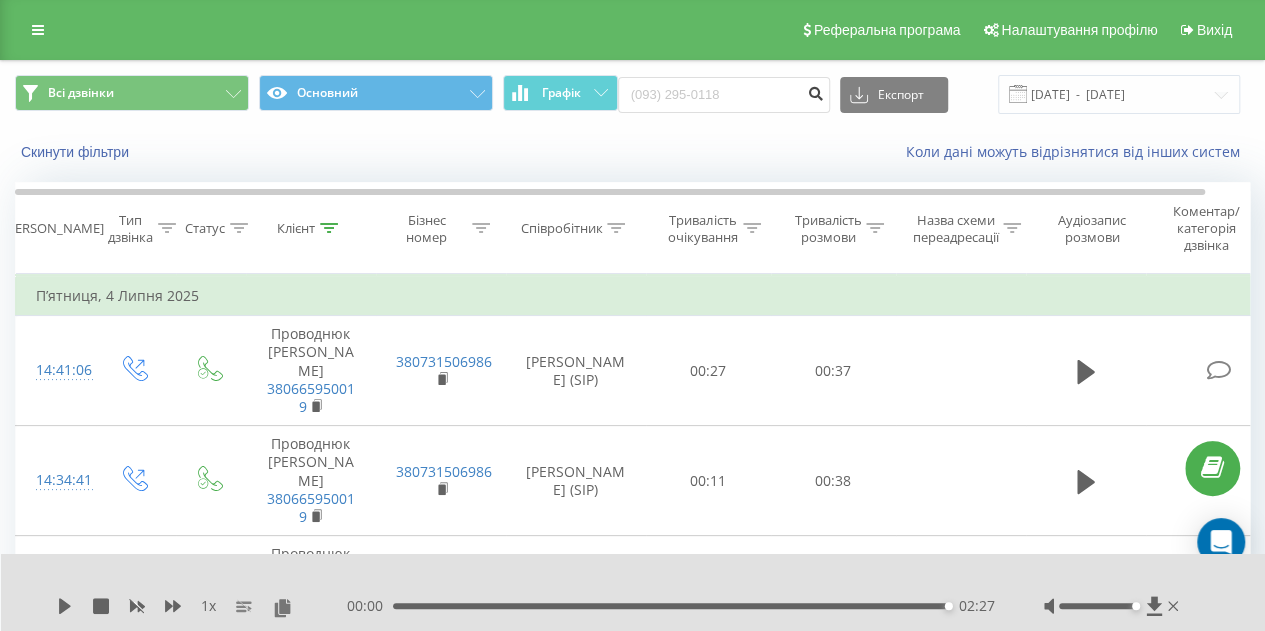 click at bounding box center [816, 95] 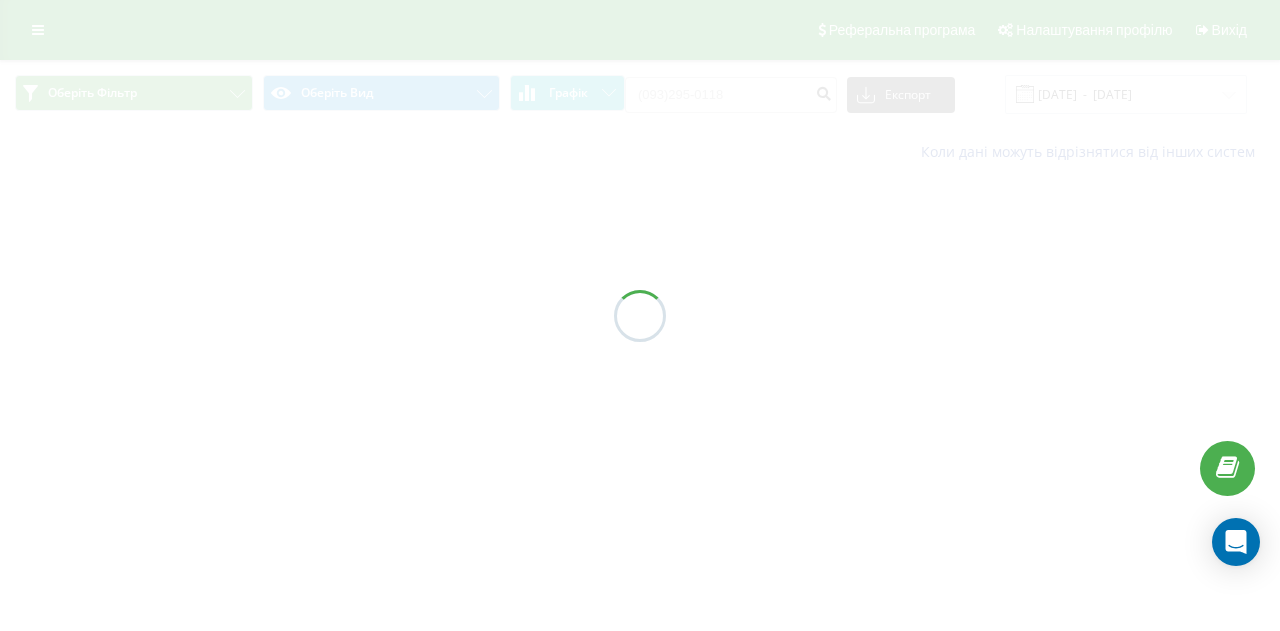 scroll, scrollTop: 0, scrollLeft: 0, axis: both 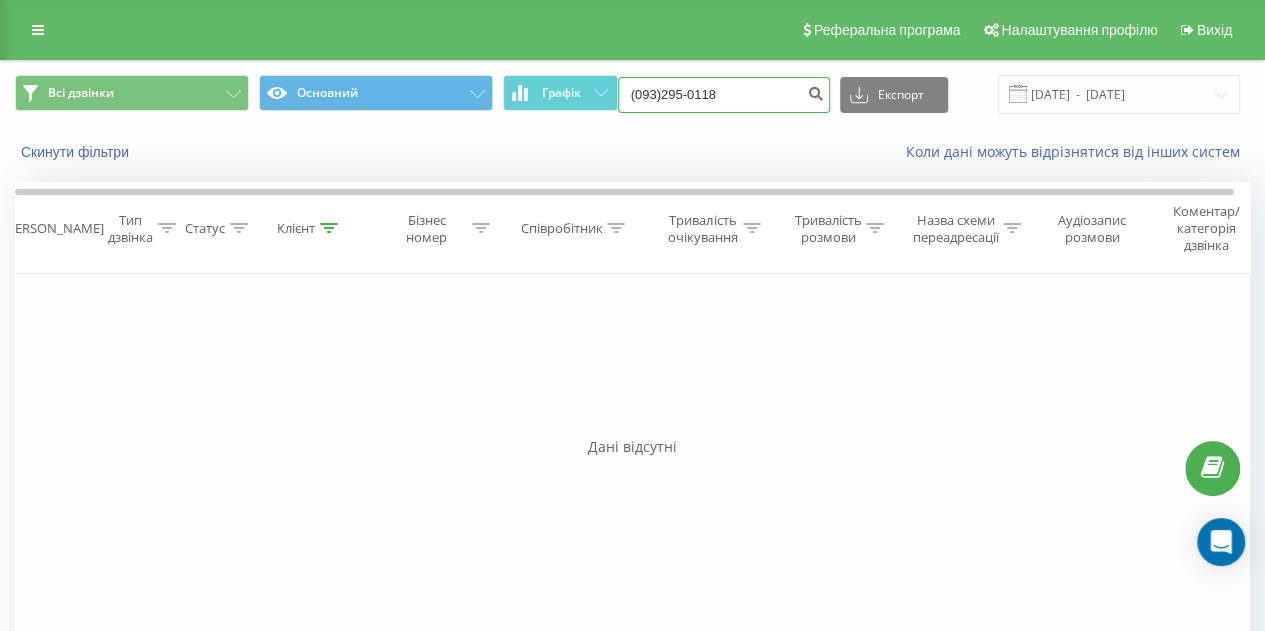 click on "(093)295-0118" at bounding box center [724, 95] 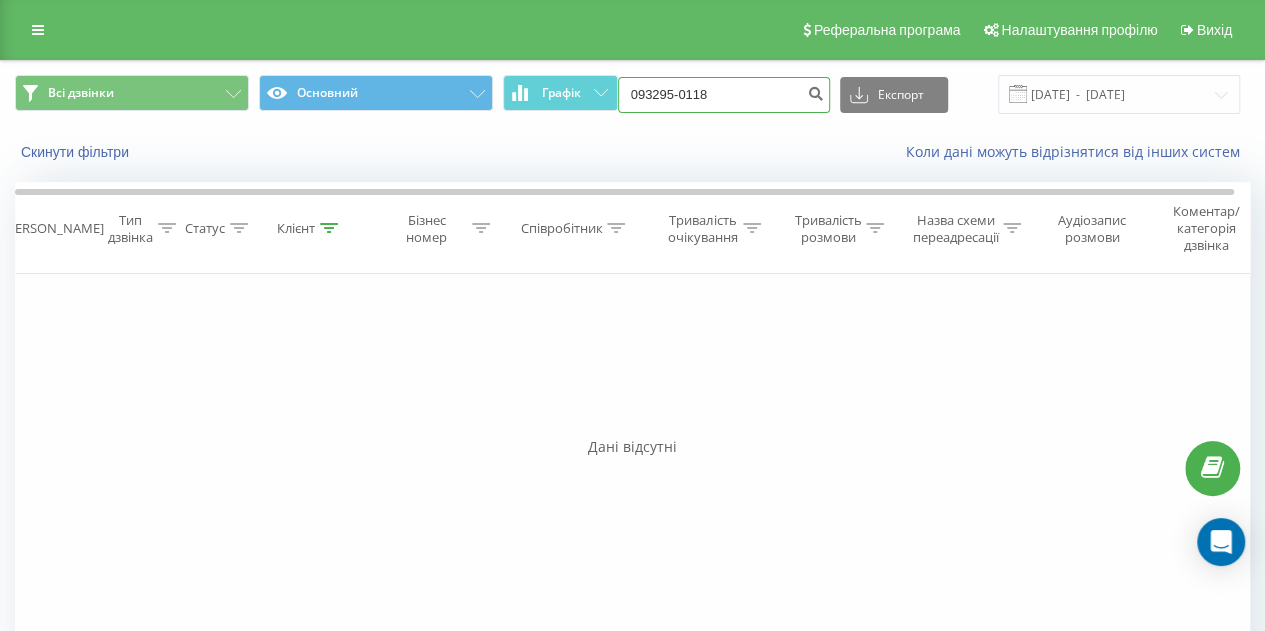 type on "093295-0118" 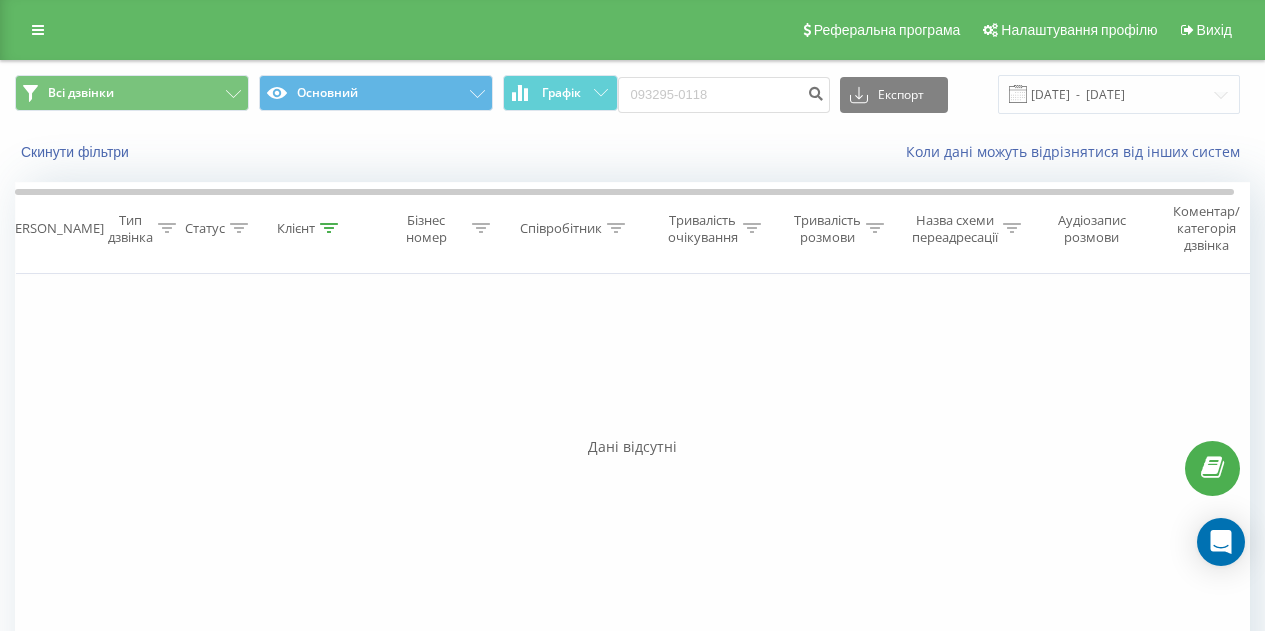 scroll, scrollTop: 0, scrollLeft: 0, axis: both 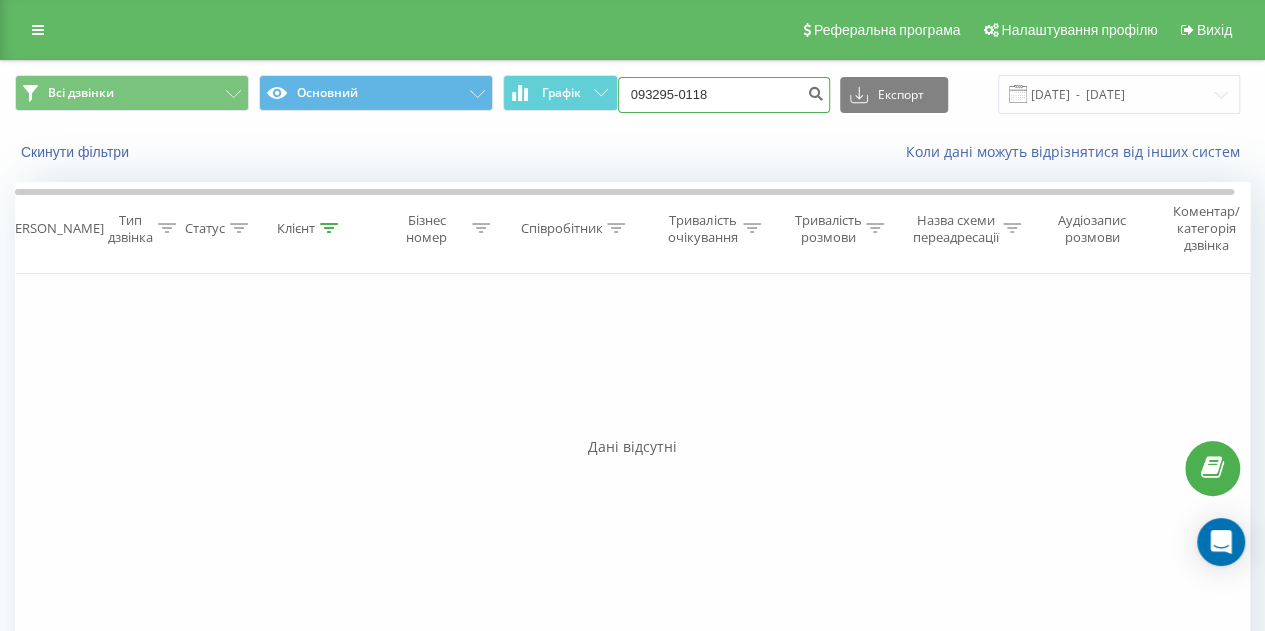 click on "093295-0118" at bounding box center (724, 95) 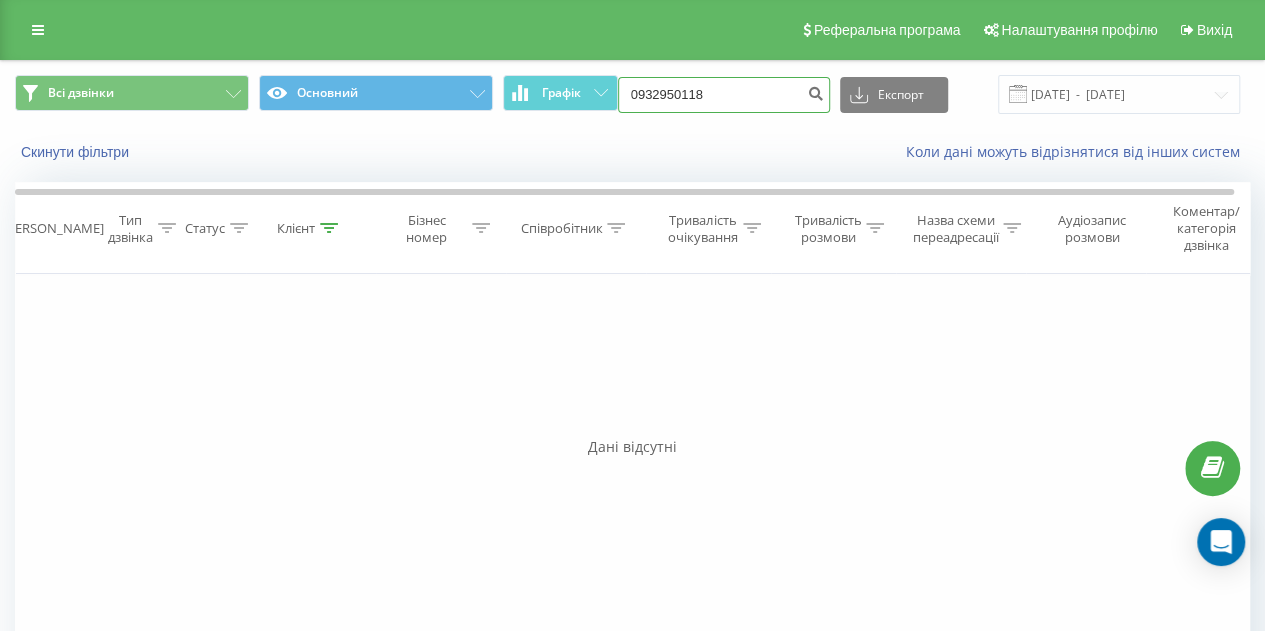 type on "0932950118" 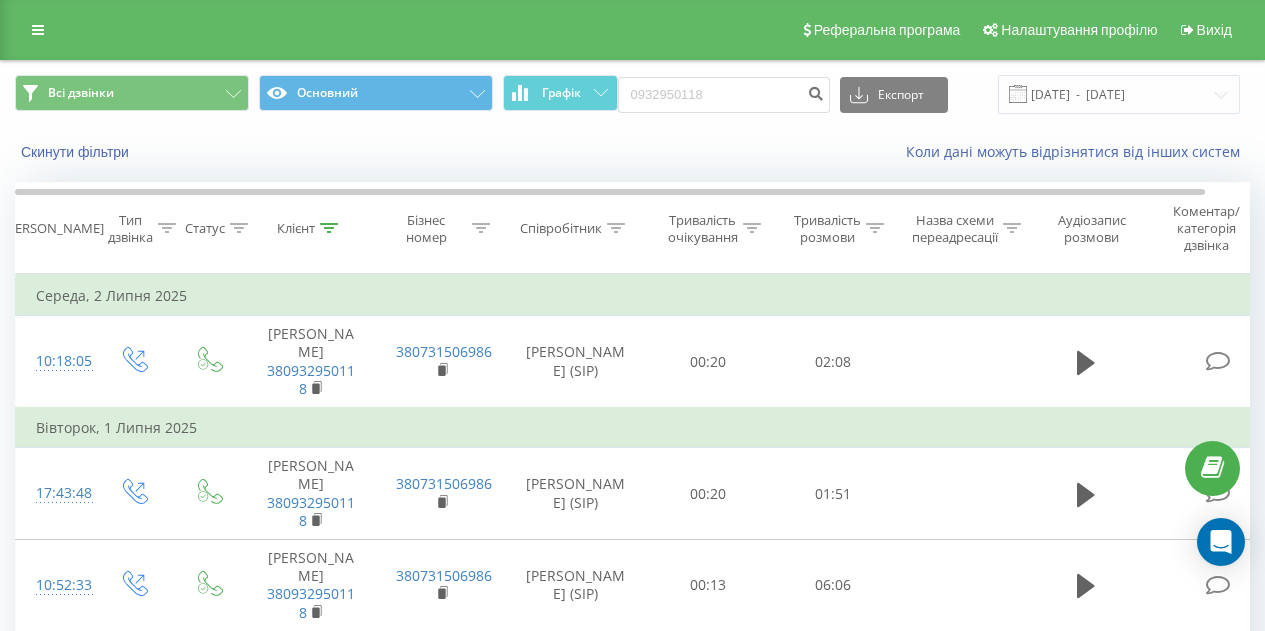 scroll, scrollTop: 0, scrollLeft: 0, axis: both 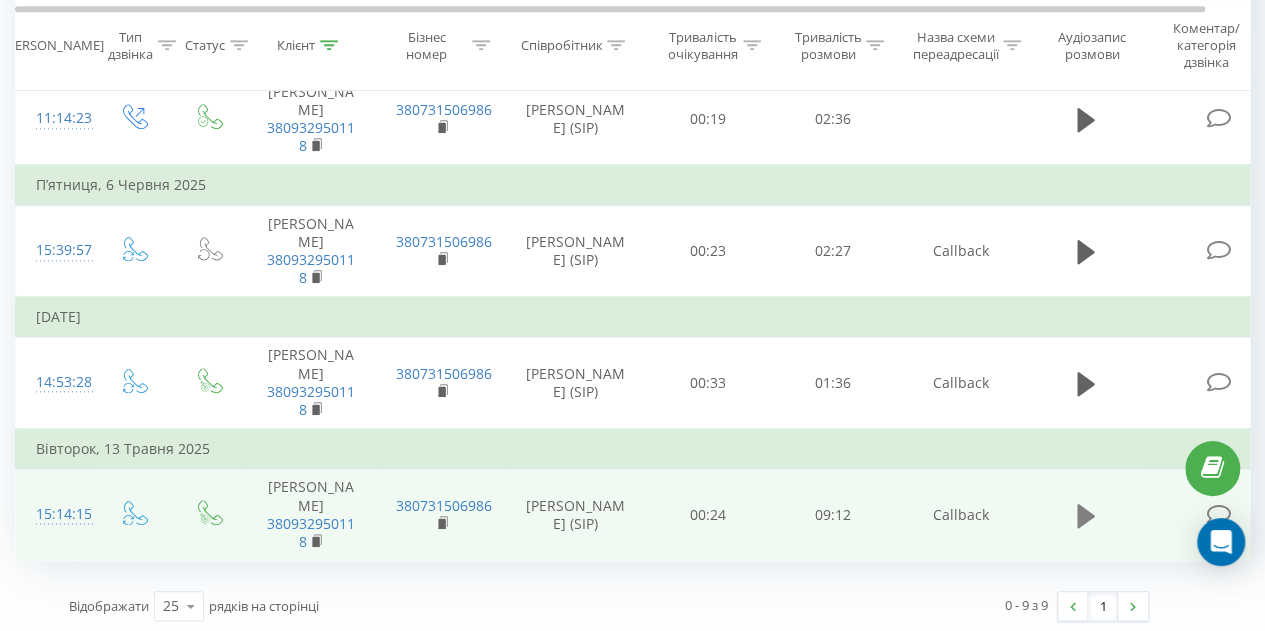 click 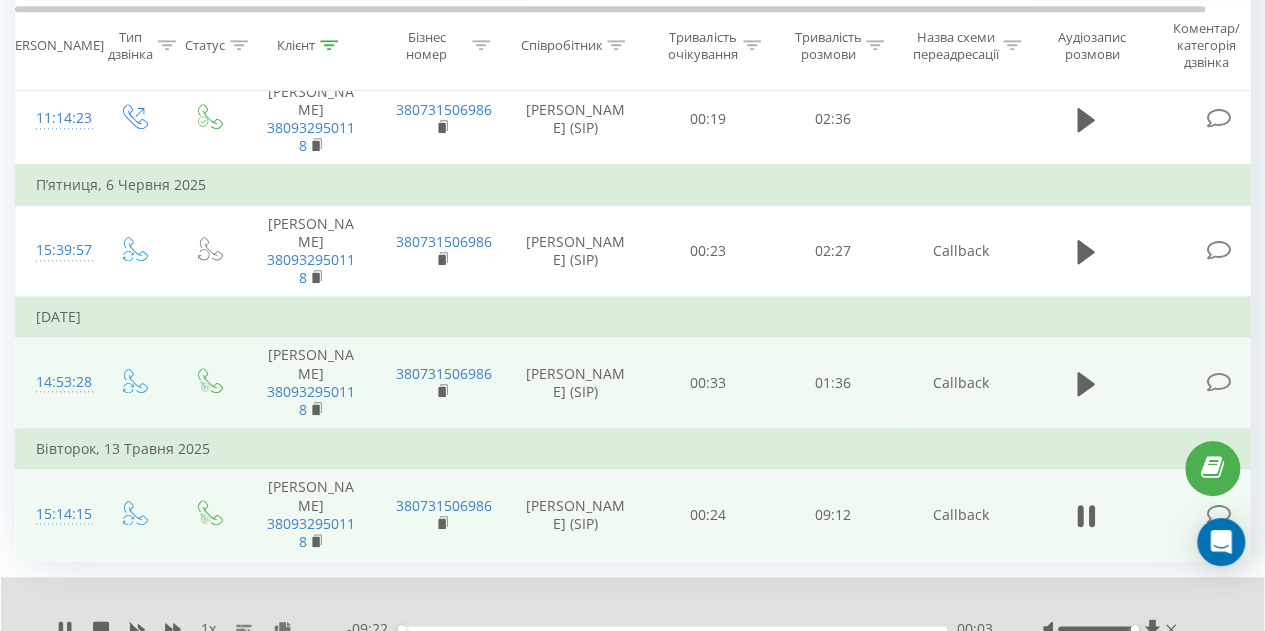 drag, startPoint x: 1082, startPoint y: 504, endPoint x: 702, endPoint y: 335, distance: 415.8858 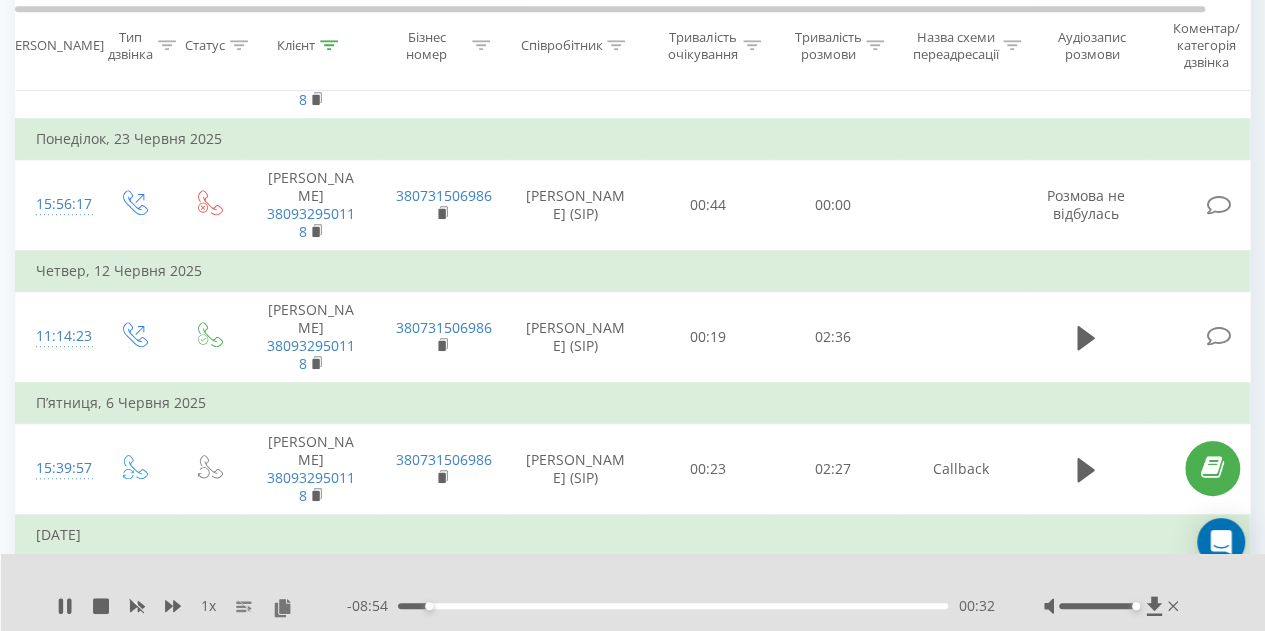 scroll, scrollTop: 600, scrollLeft: 0, axis: vertical 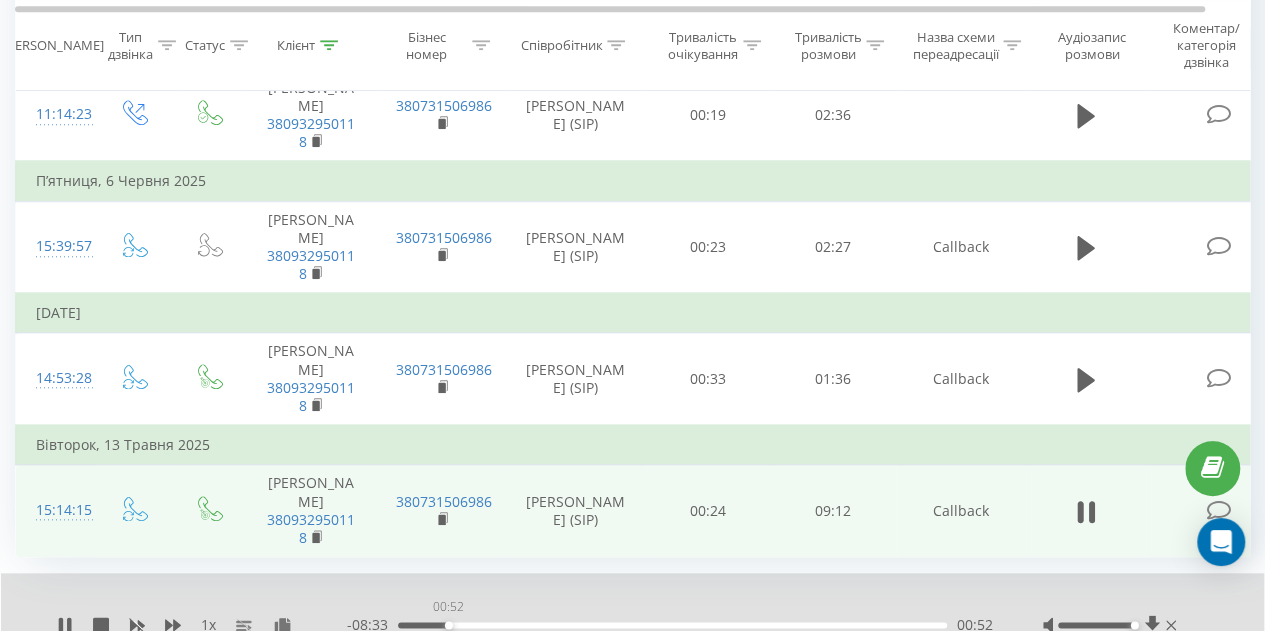 drag, startPoint x: 461, startPoint y: 622, endPoint x: 438, endPoint y: 623, distance: 23.021729 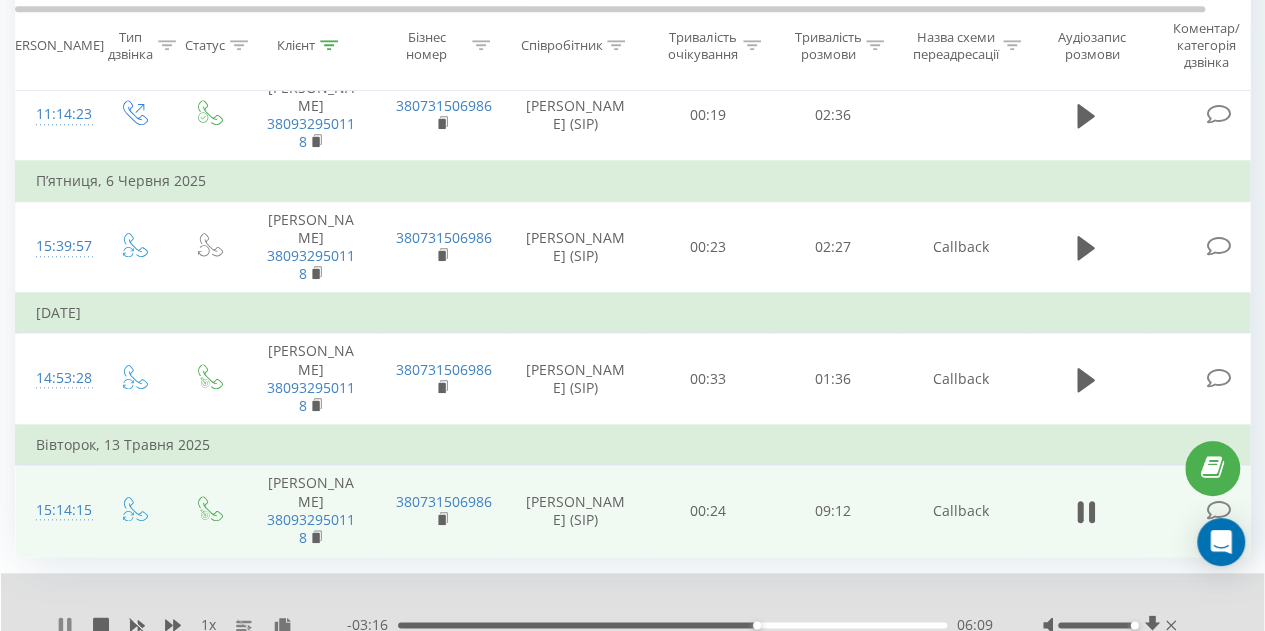 click 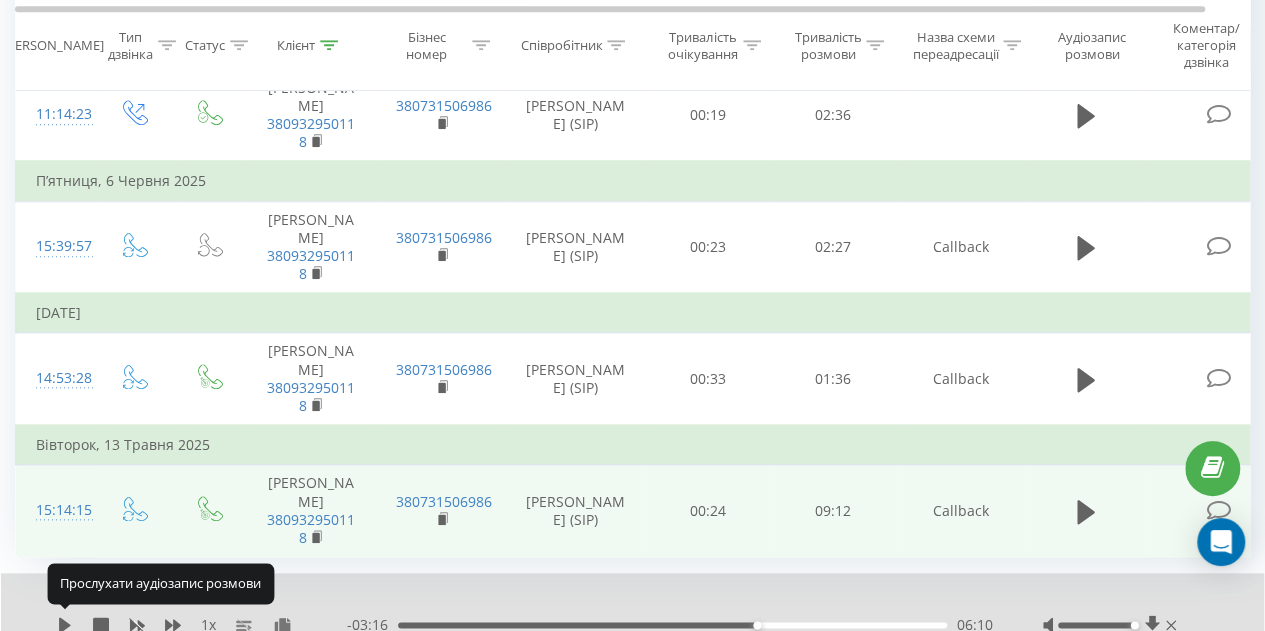 click 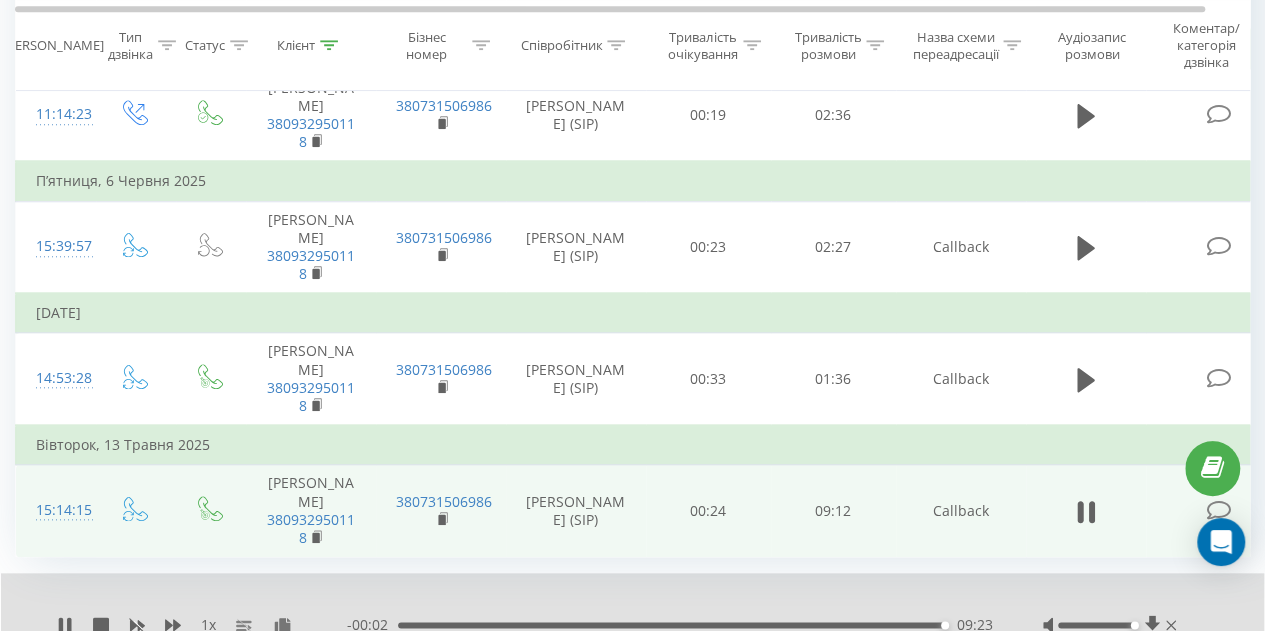 click on "1 x  - 00:02 09:23   09:23" at bounding box center (632, 611) 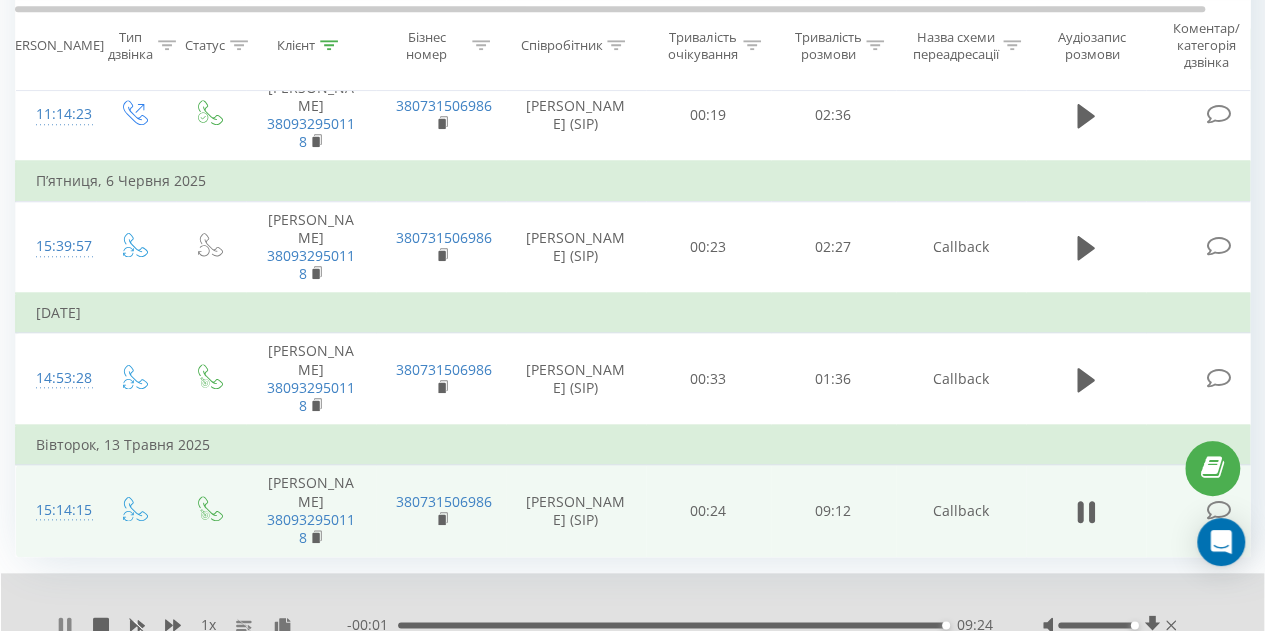 click 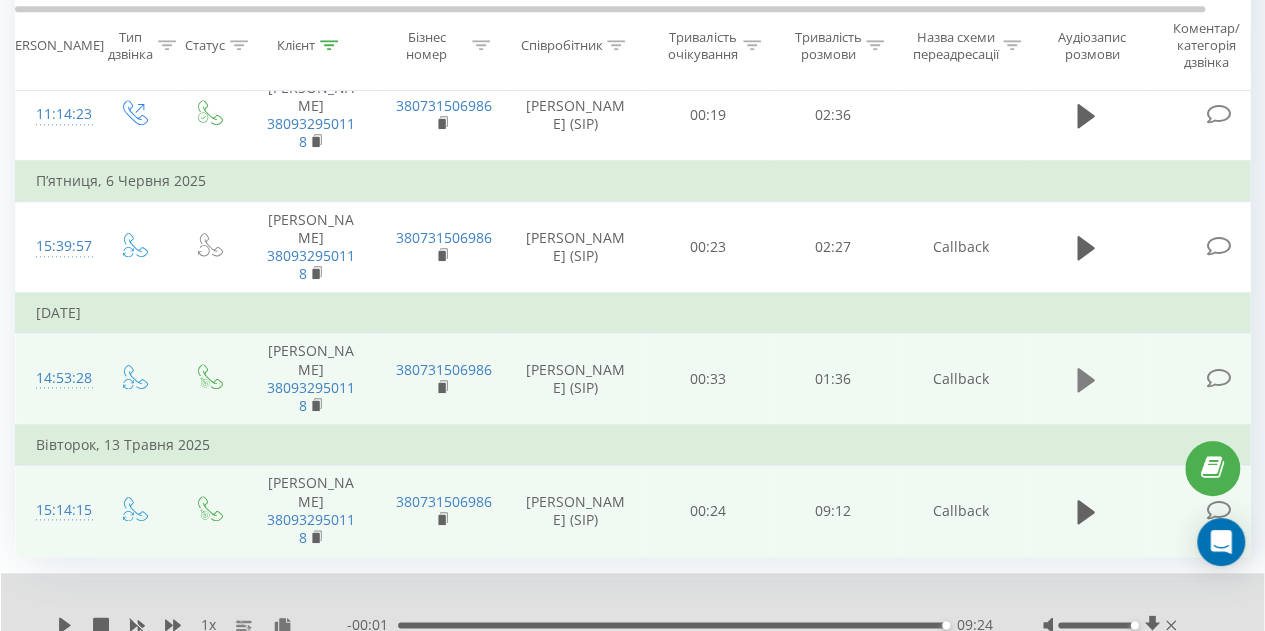 click 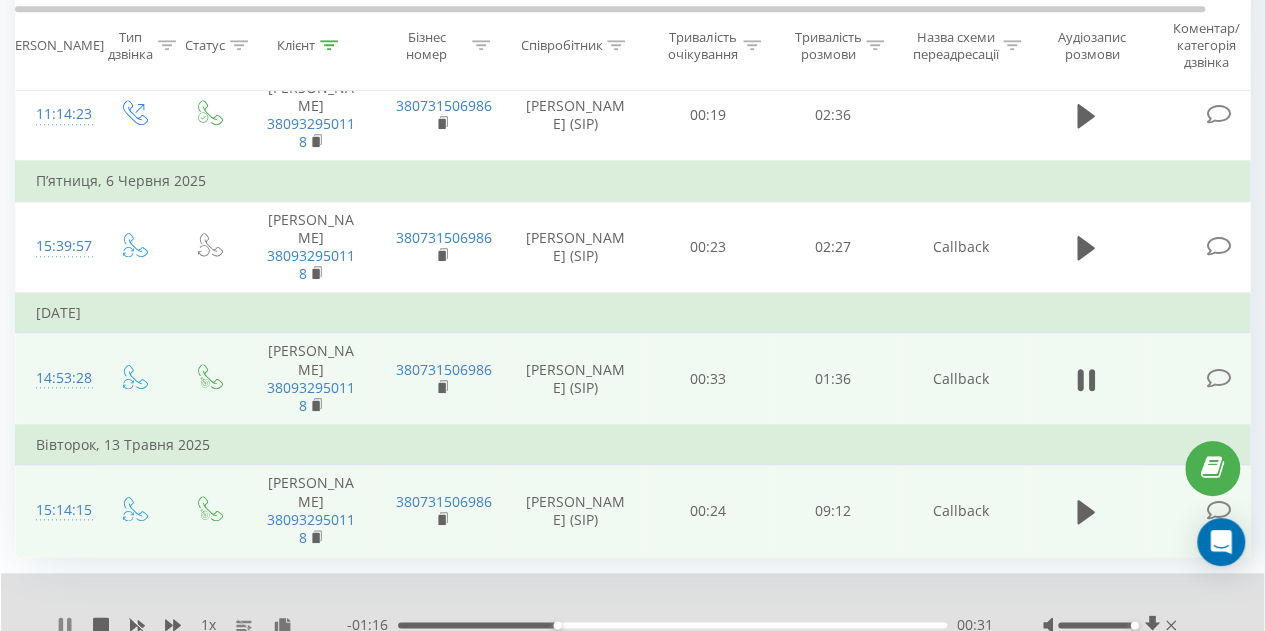 click 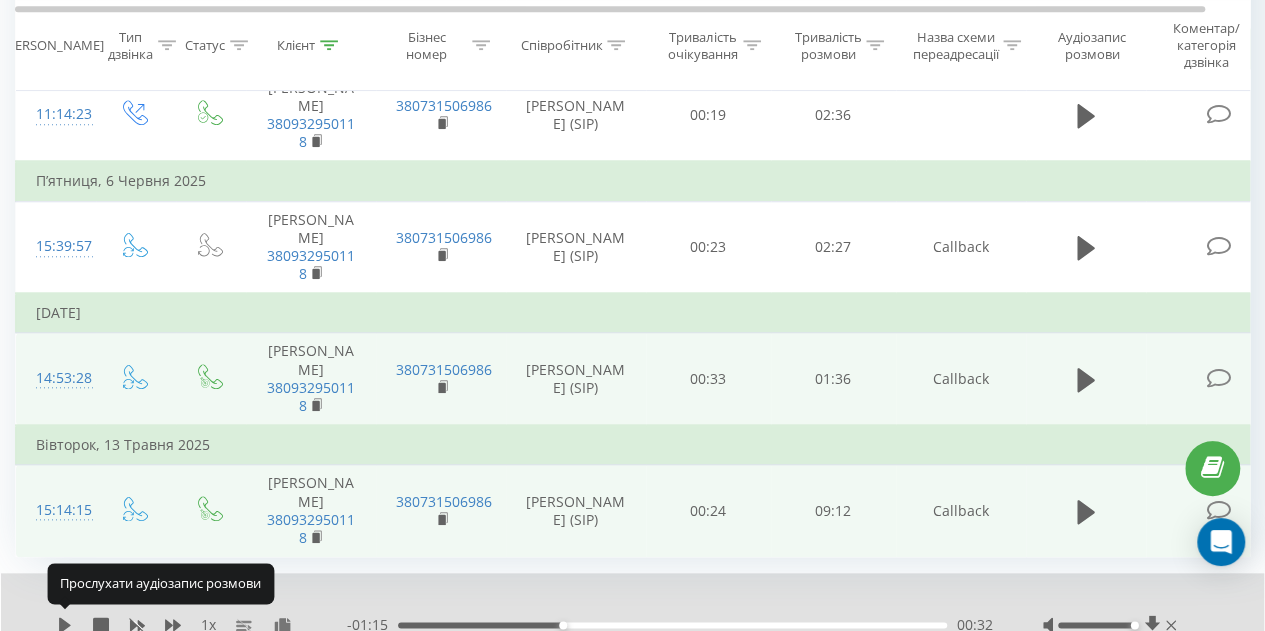 click 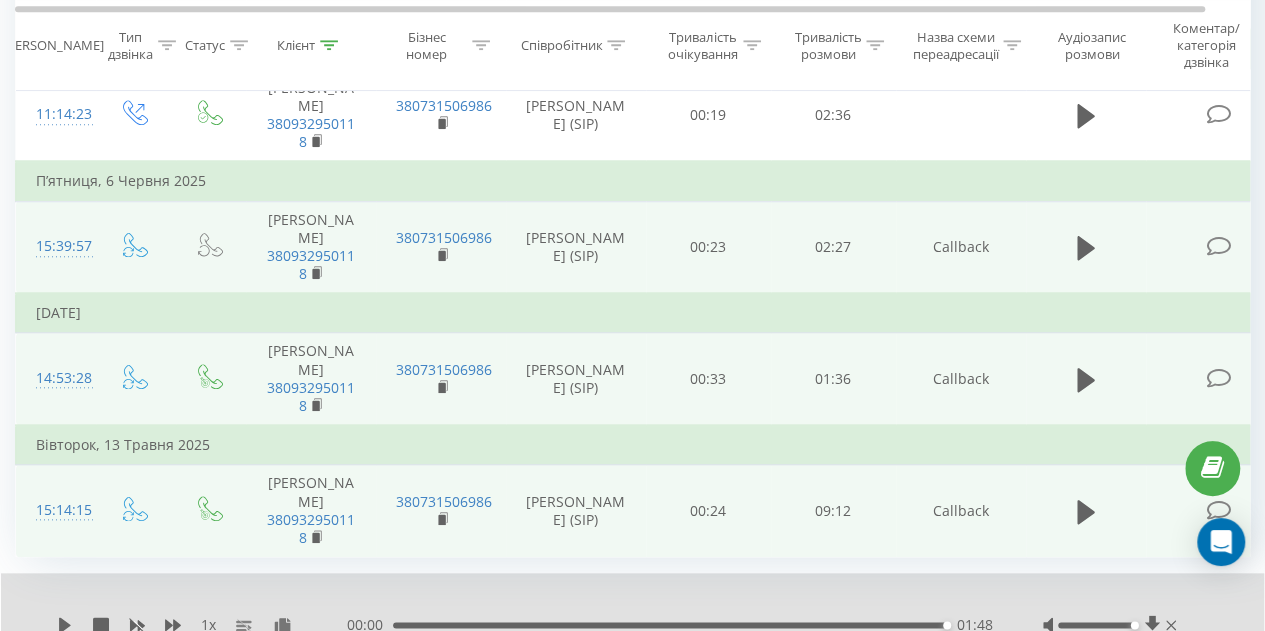 scroll, scrollTop: 0, scrollLeft: 19, axis: horizontal 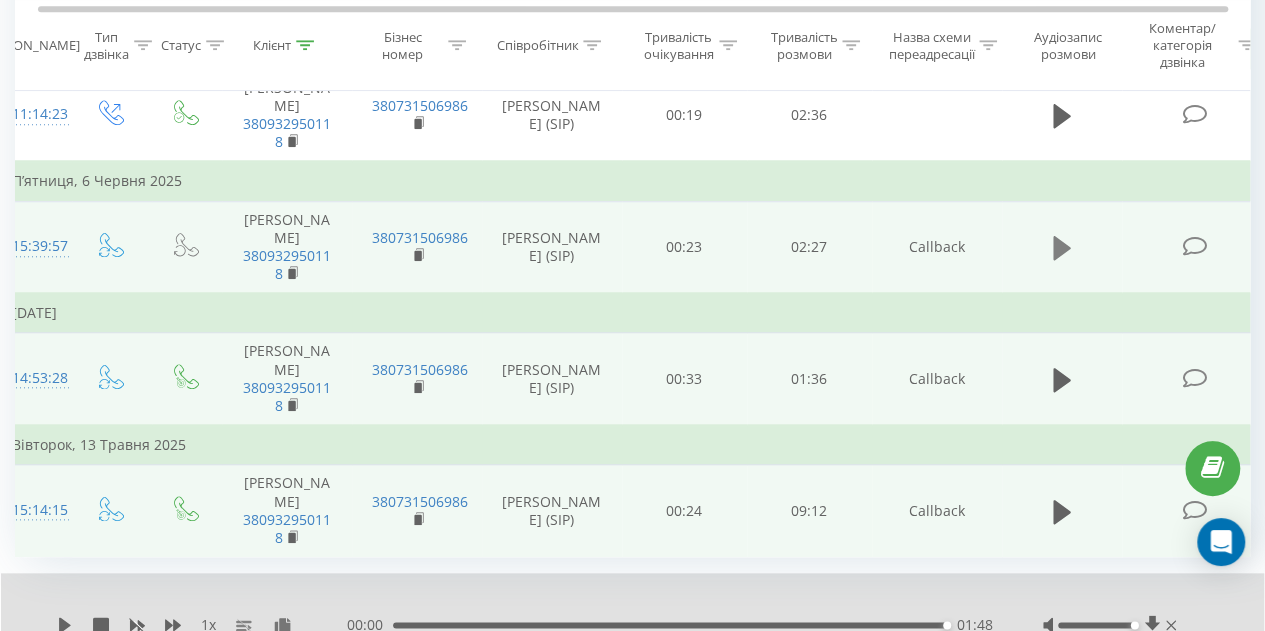 click 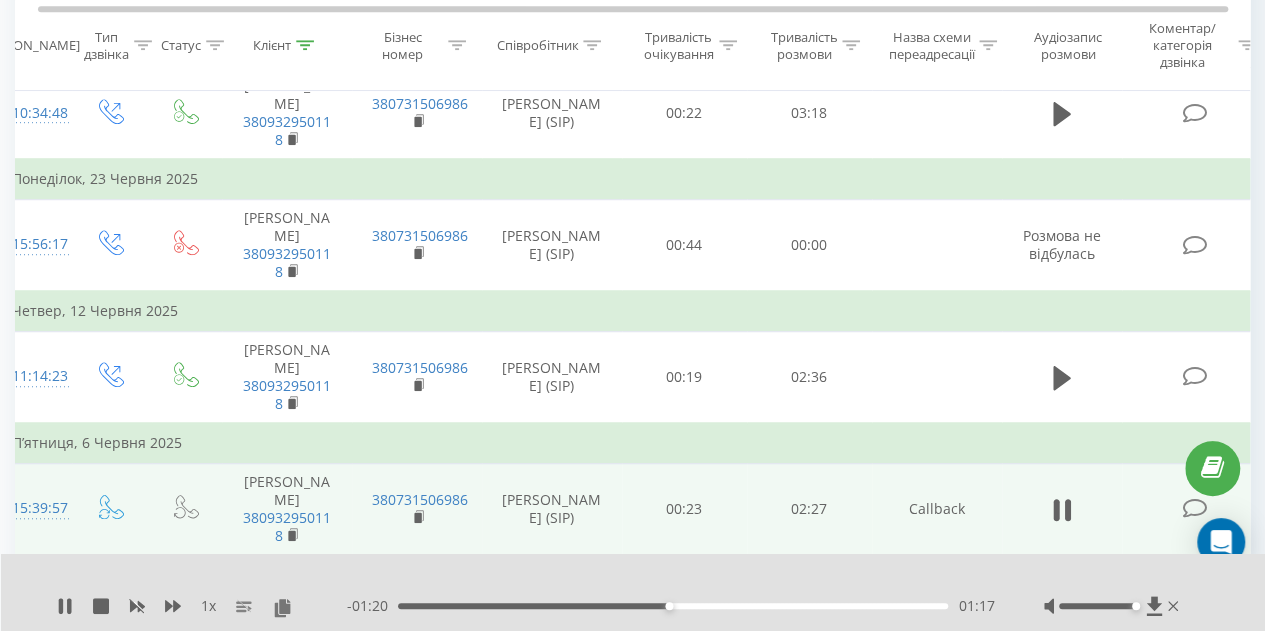 scroll, scrollTop: 562, scrollLeft: 0, axis: vertical 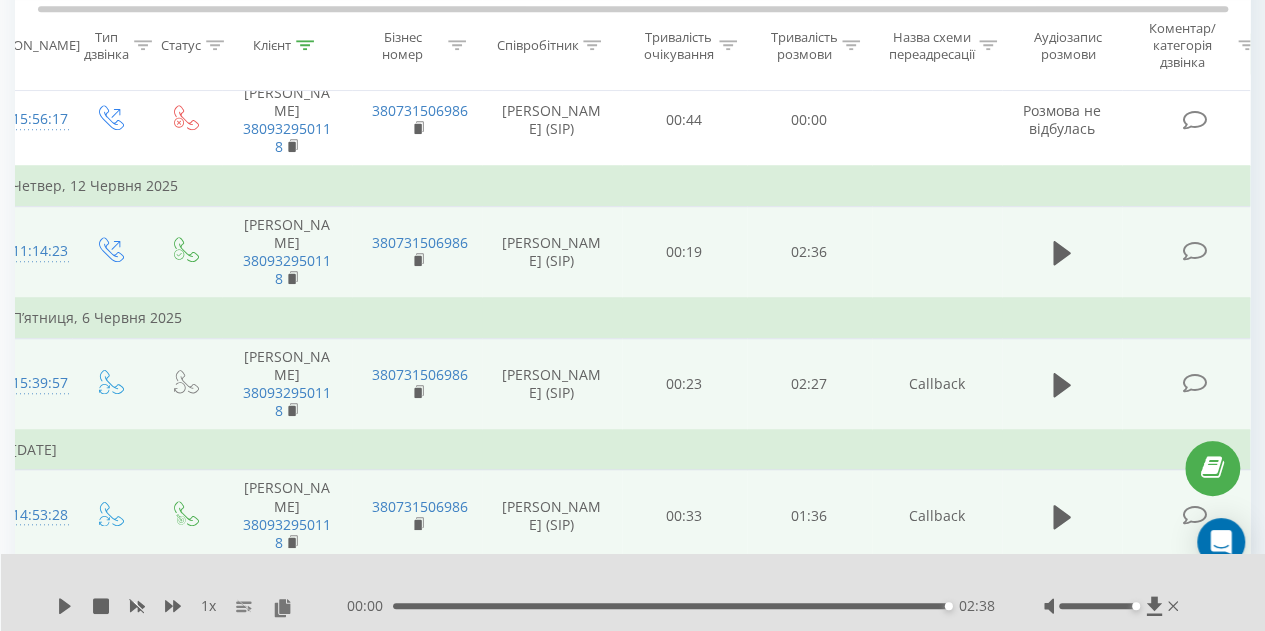 click at bounding box center (1062, 252) 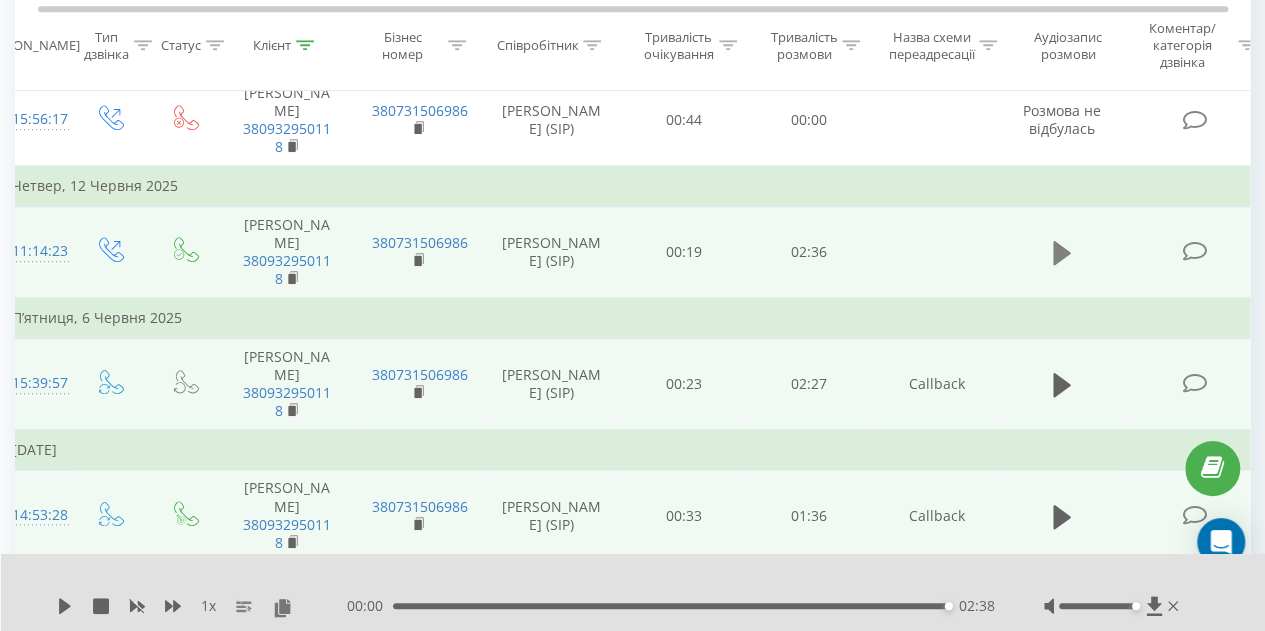 click 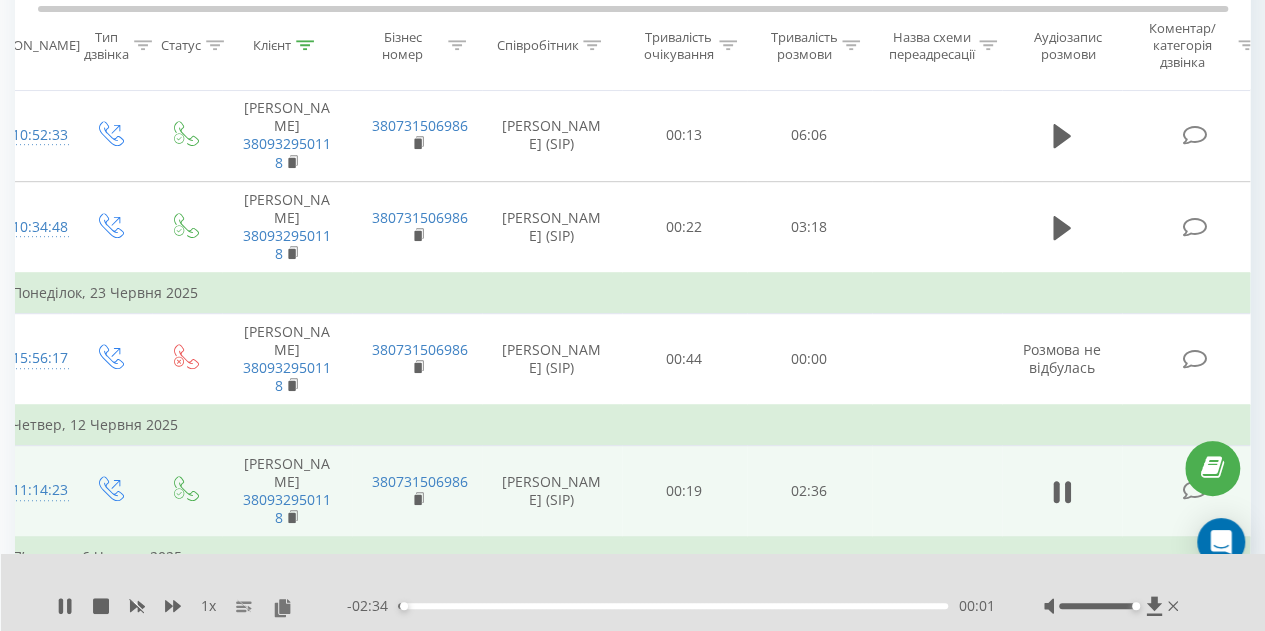 scroll, scrollTop: 447, scrollLeft: 0, axis: vertical 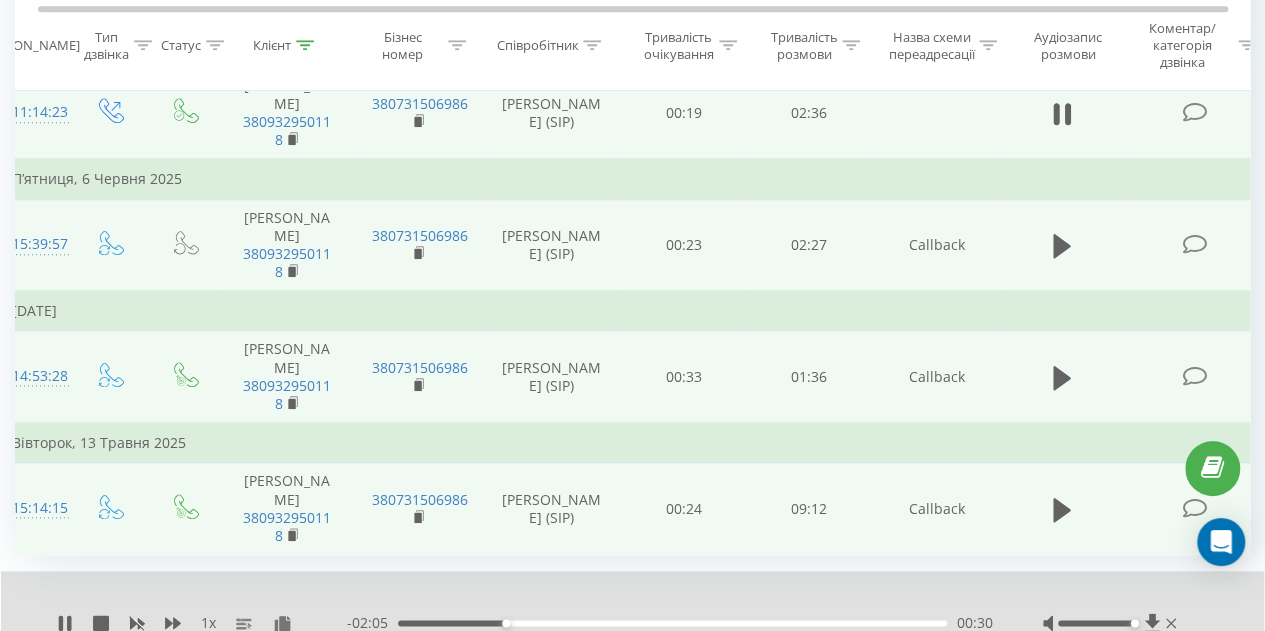 click on "1 x  - 02:05 00:30   00:30" at bounding box center [632, 609] 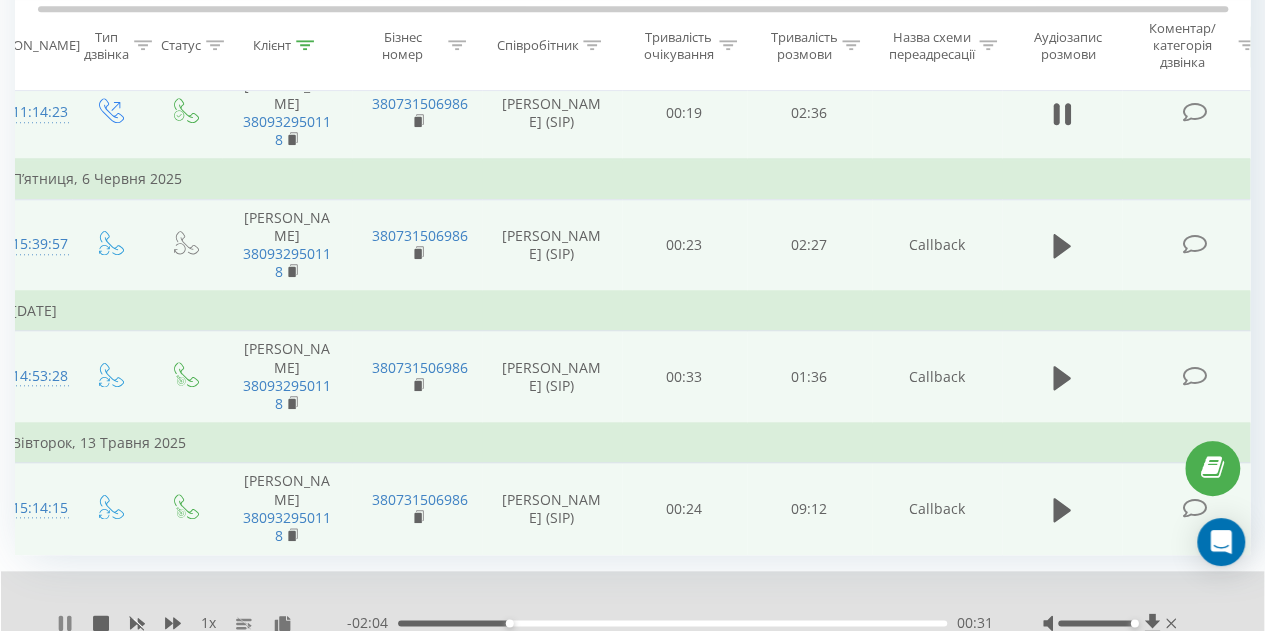 click 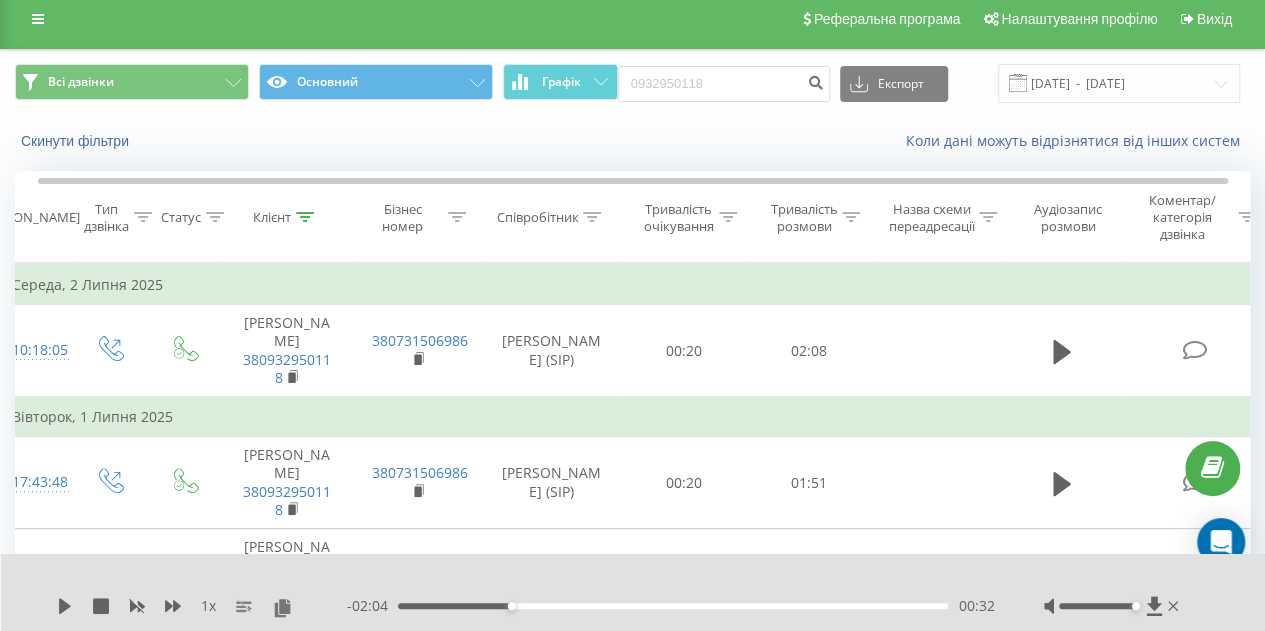 scroll, scrollTop: 0, scrollLeft: 0, axis: both 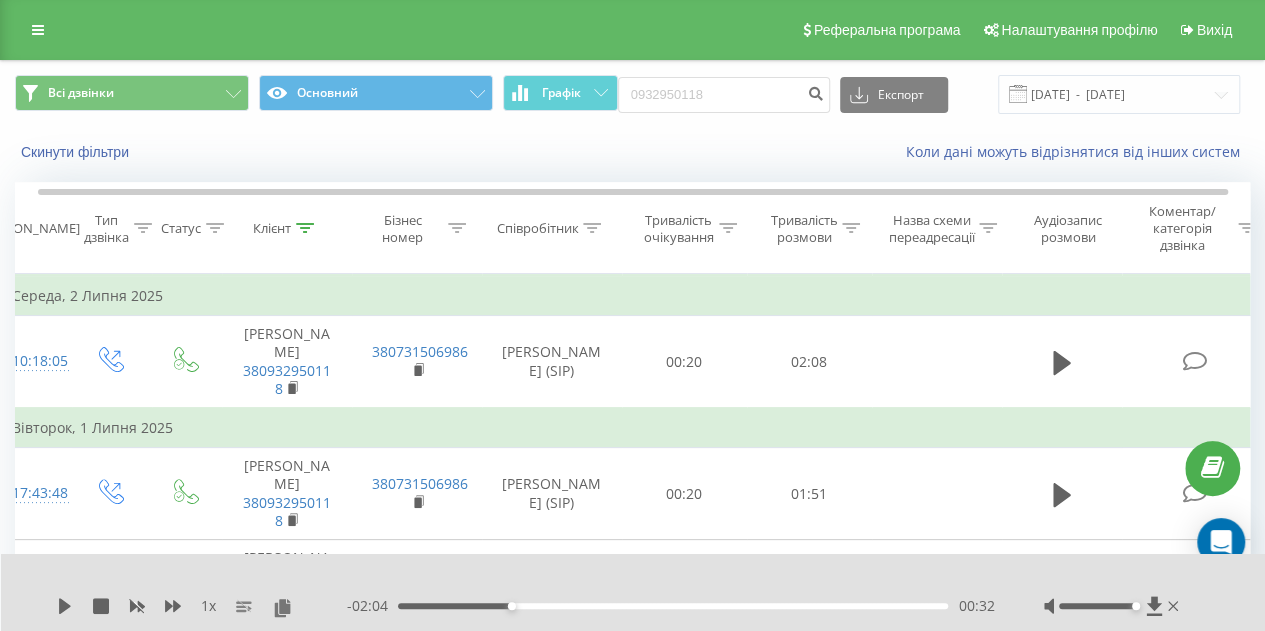 click on "0932950118 Експорт .csv .xls .xlsx 10.04.2025  -  10.07.2025" at bounding box center (929, 94) 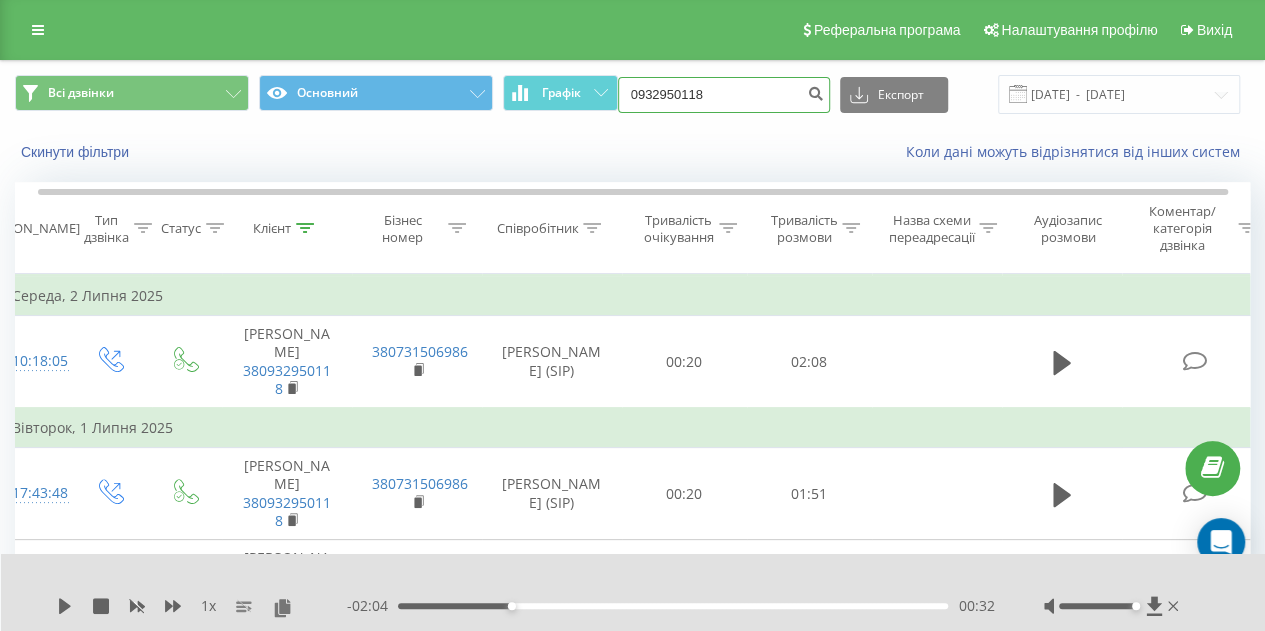 click on "0932950118" at bounding box center [724, 95] 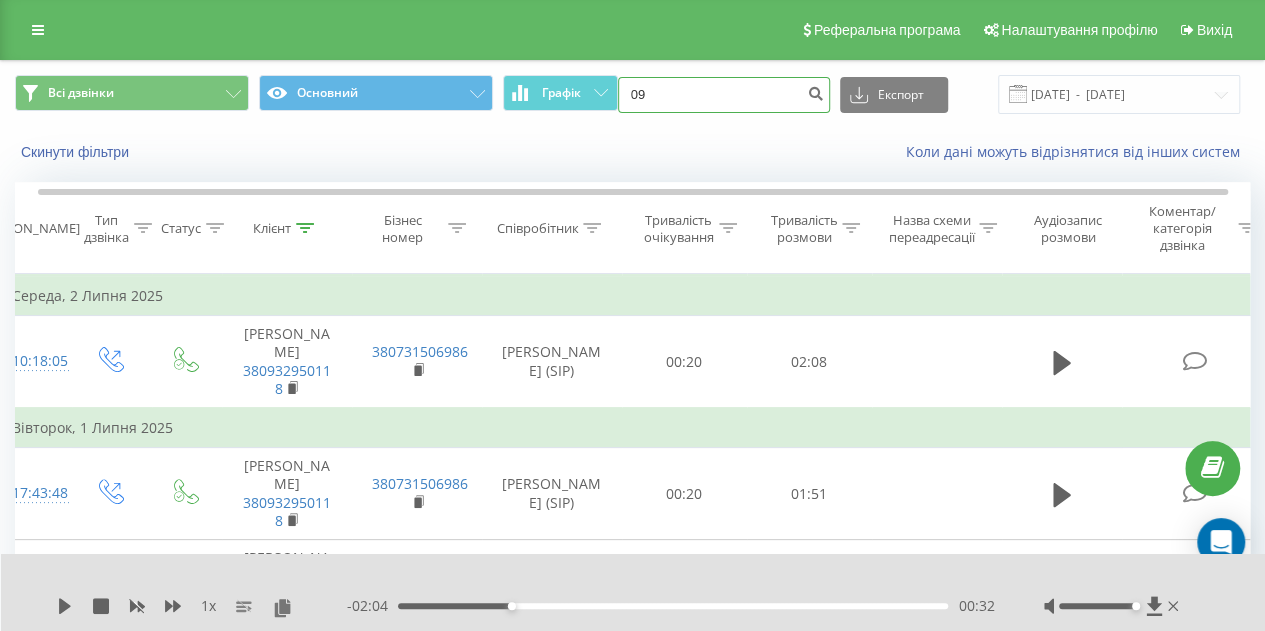 type on "0" 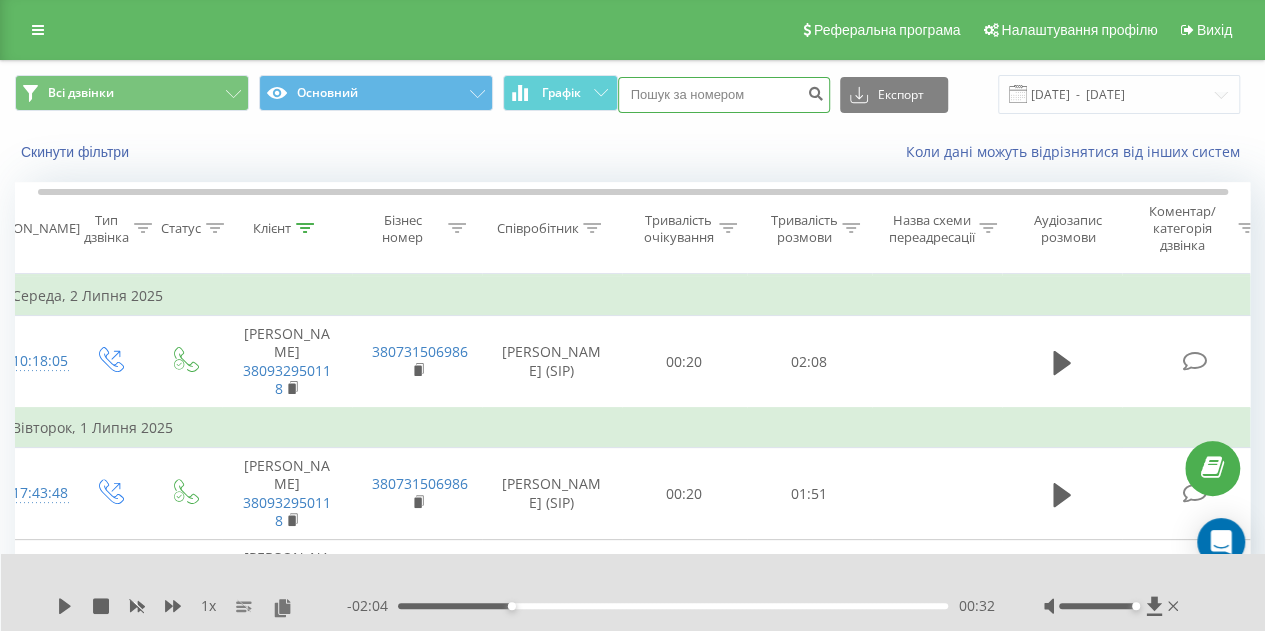 paste on "(095) 540-0168" 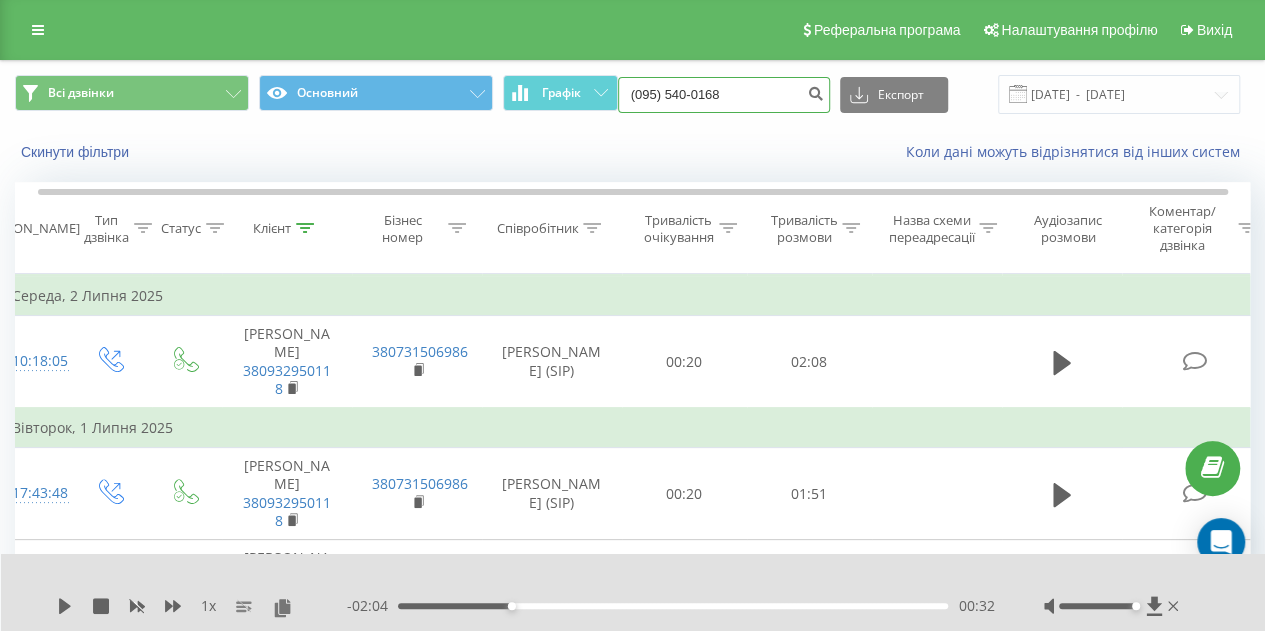 click on "(095) 540-0168" at bounding box center [724, 95] 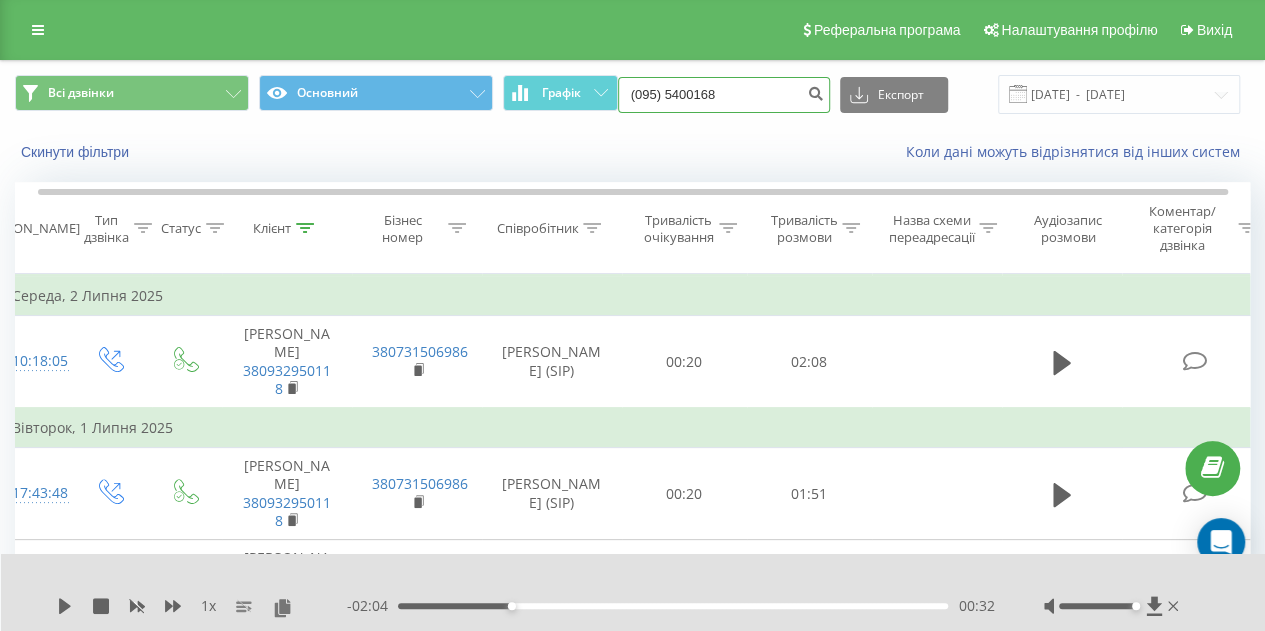 click on "(095) 5400168" at bounding box center (724, 95) 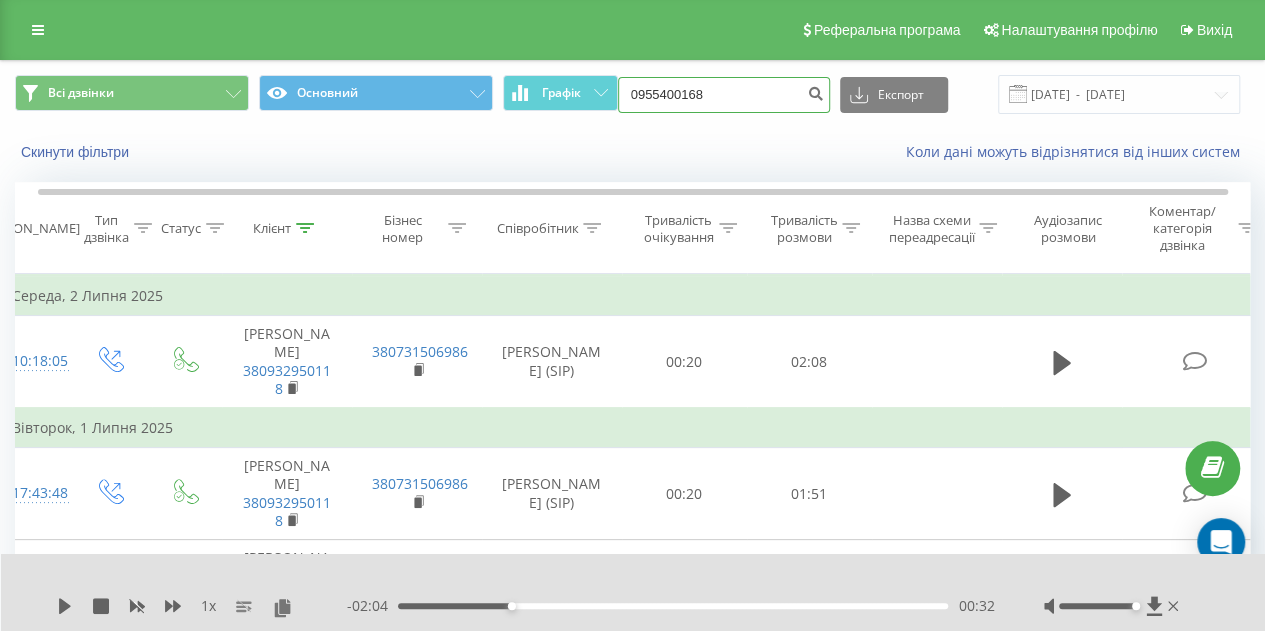 type on "0955400168" 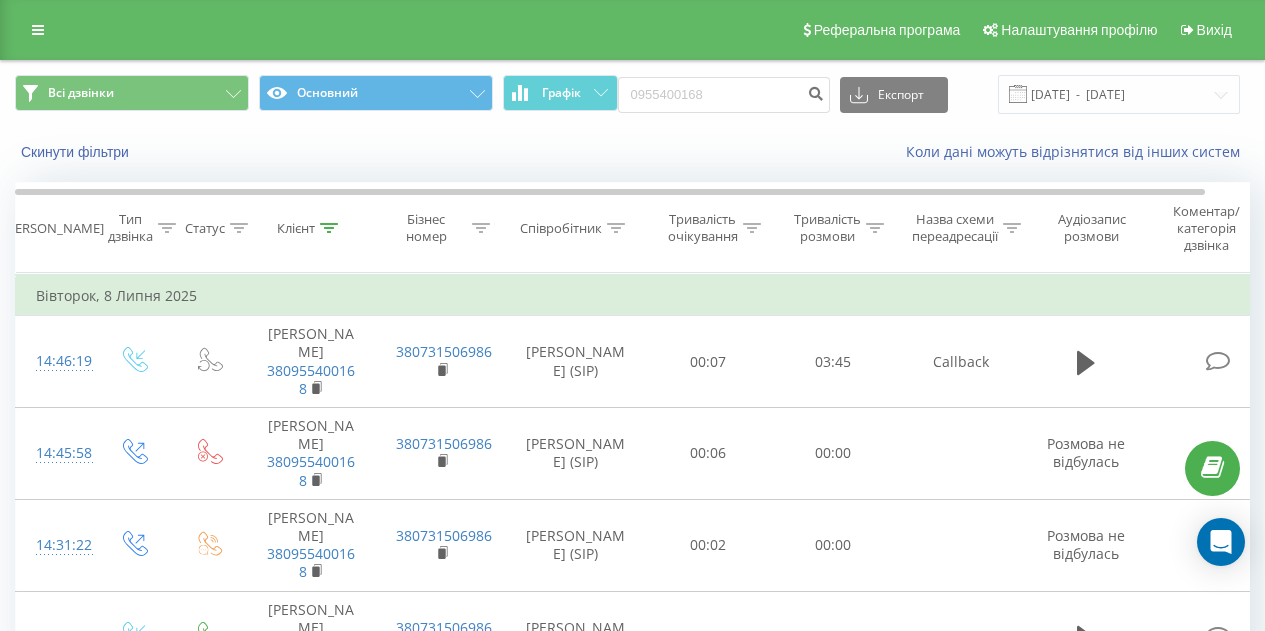 scroll, scrollTop: 0, scrollLeft: 0, axis: both 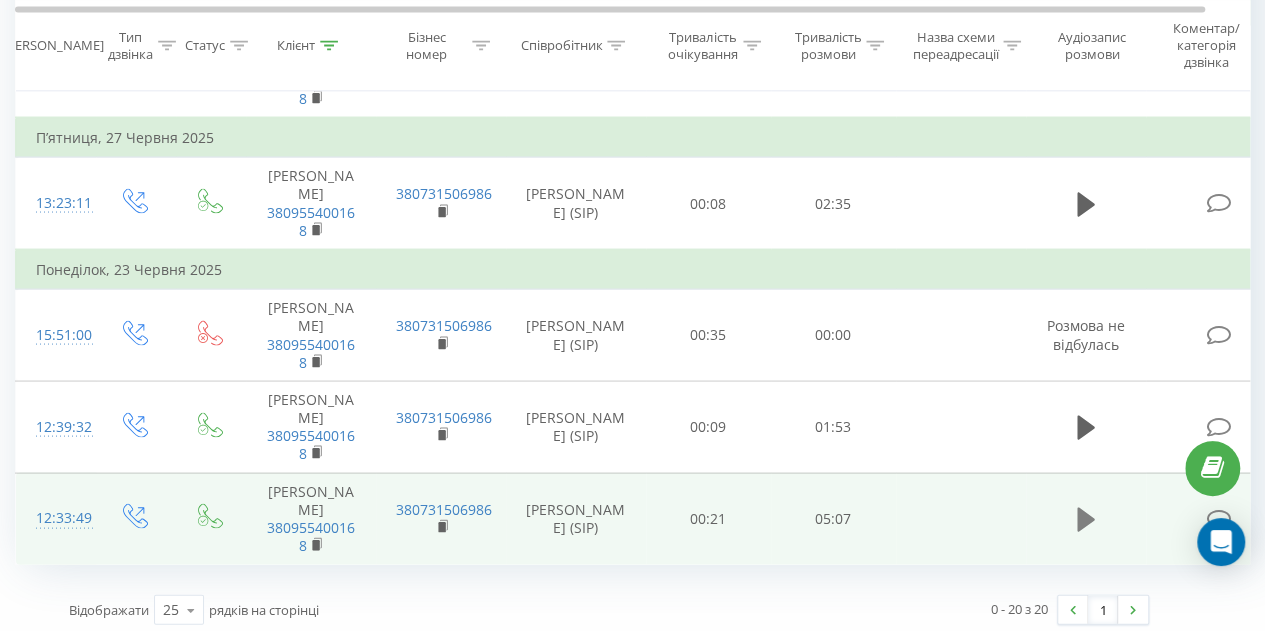 click 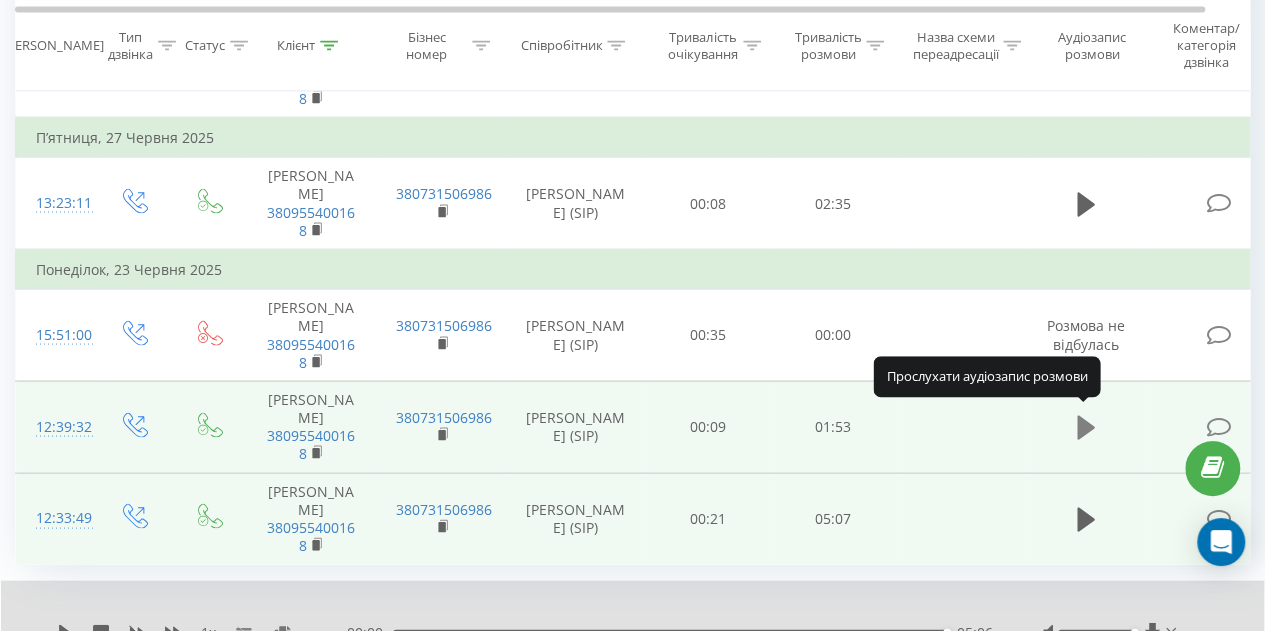 click 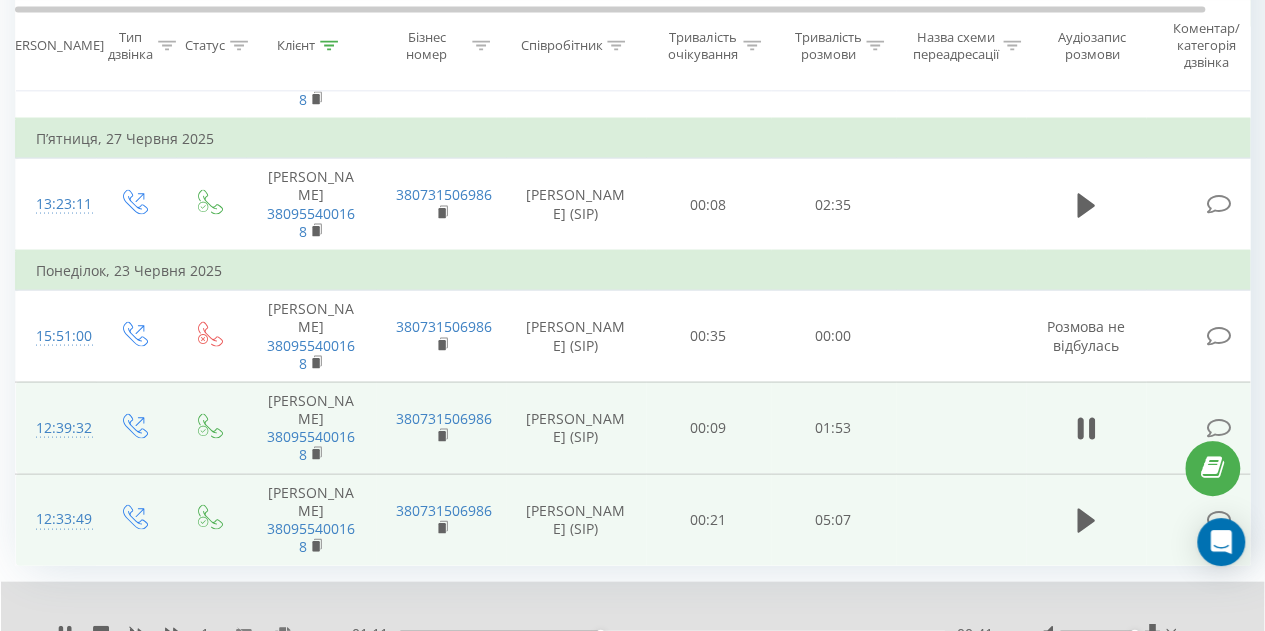 scroll, scrollTop: 1906, scrollLeft: 0, axis: vertical 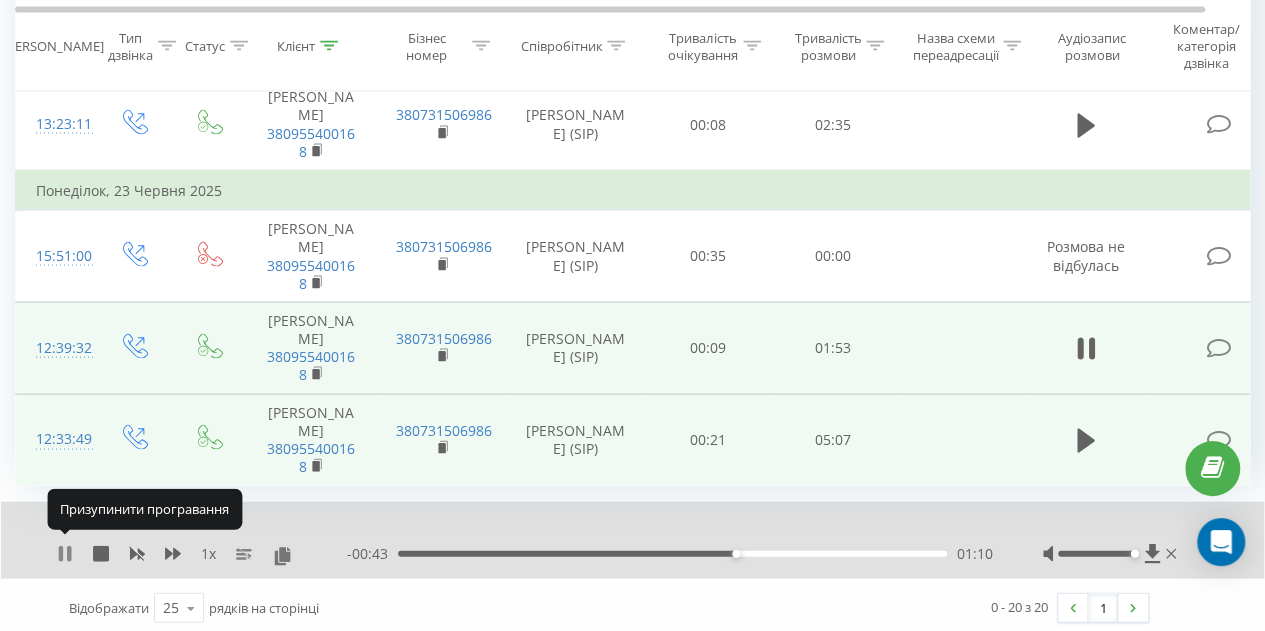 click 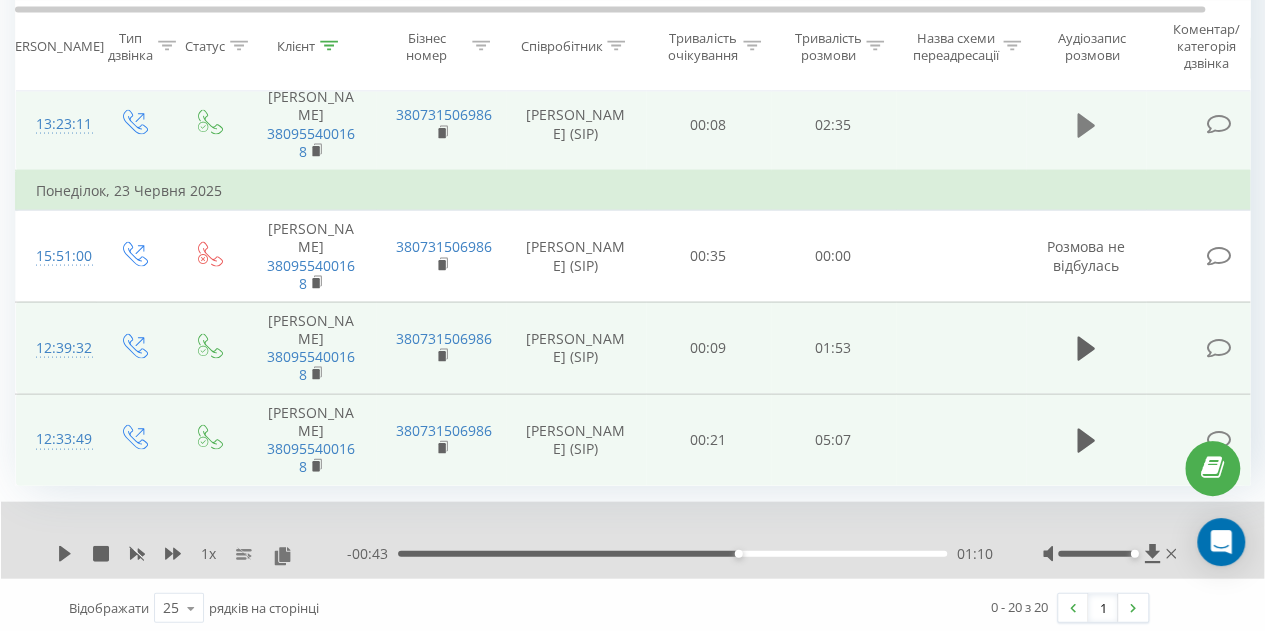 click 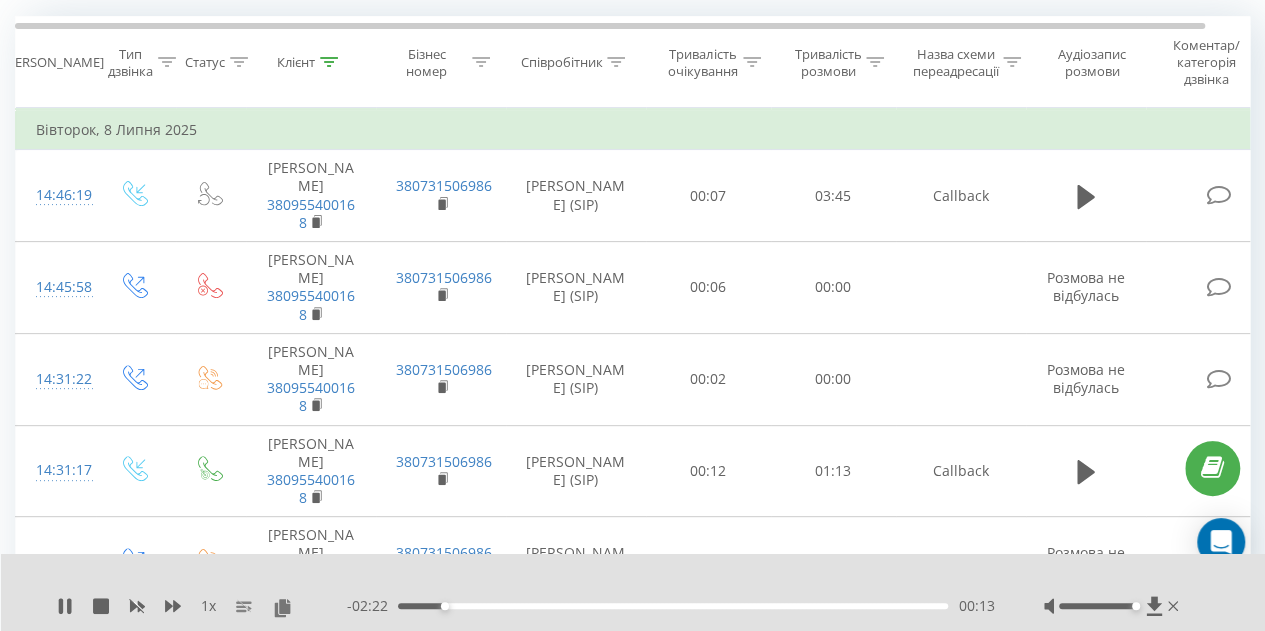 scroll, scrollTop: 158, scrollLeft: 0, axis: vertical 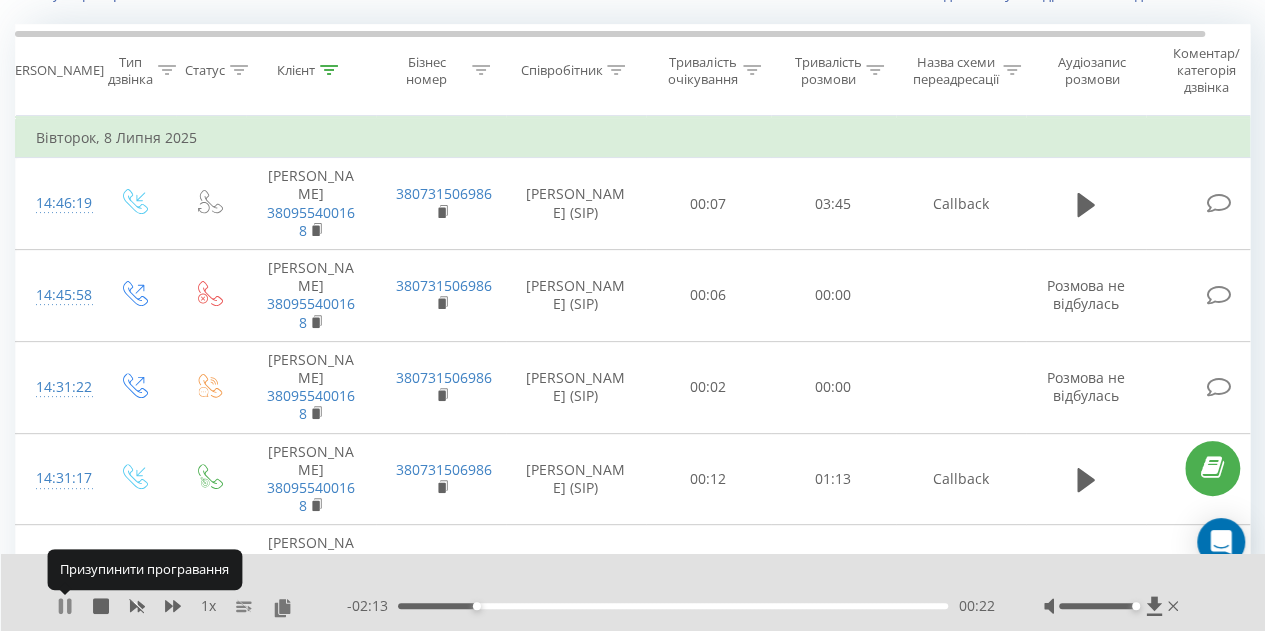 click 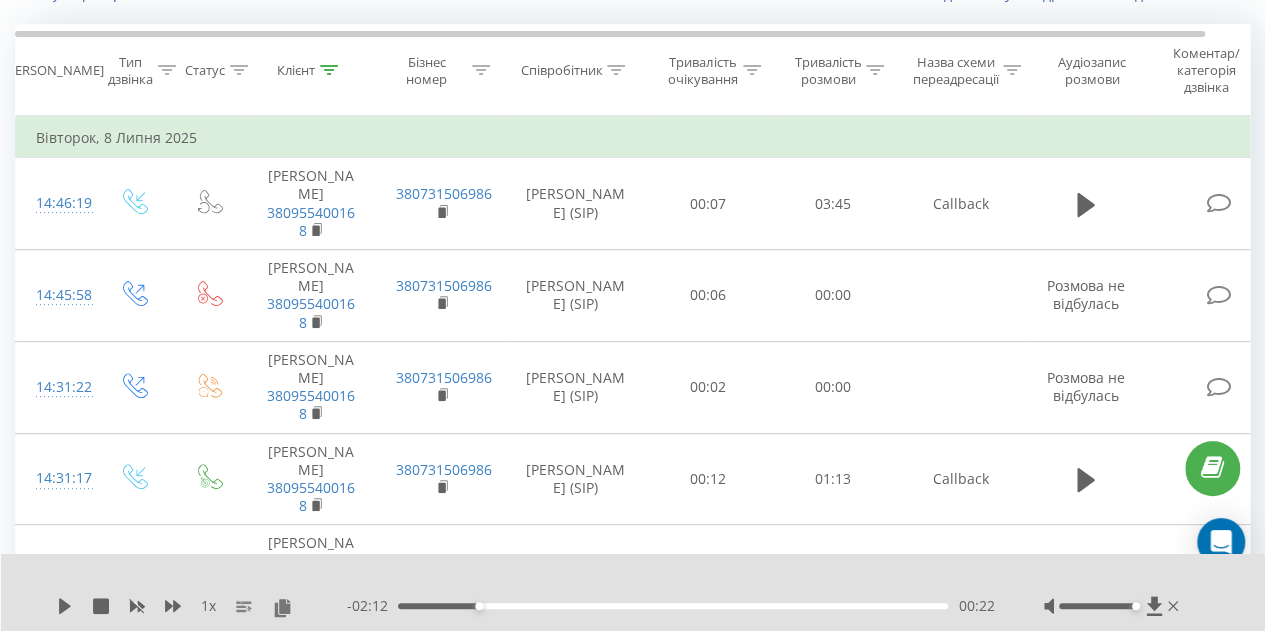 scroll, scrollTop: 0, scrollLeft: 0, axis: both 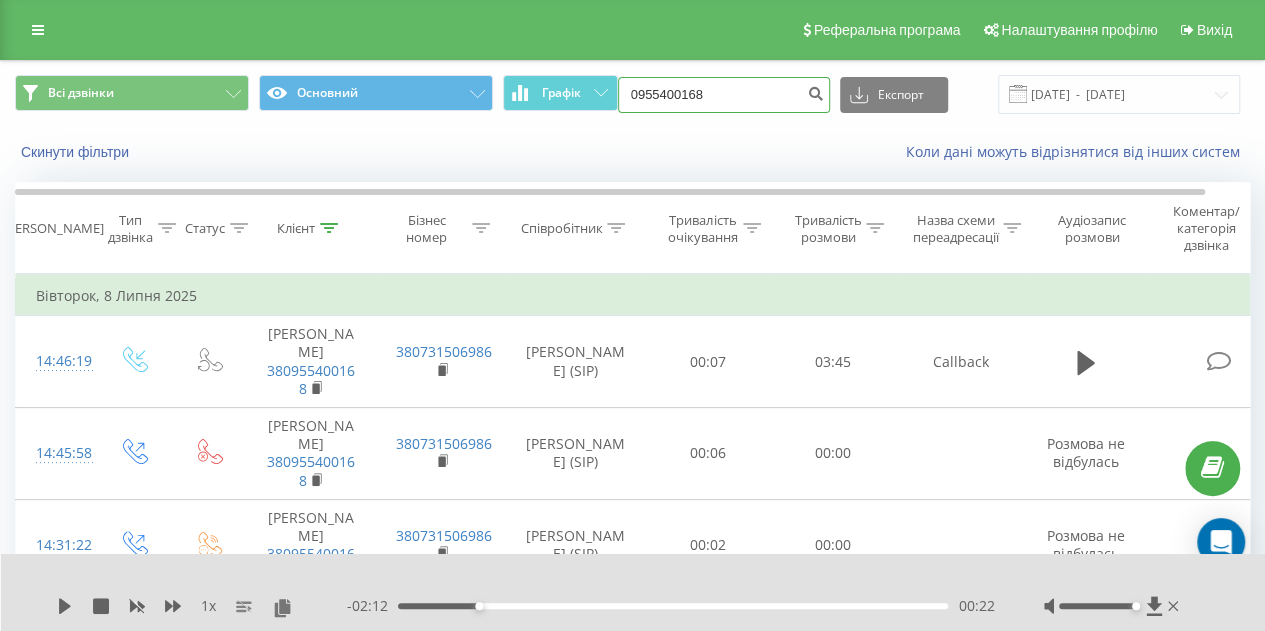 click on "0955400168" at bounding box center [724, 95] 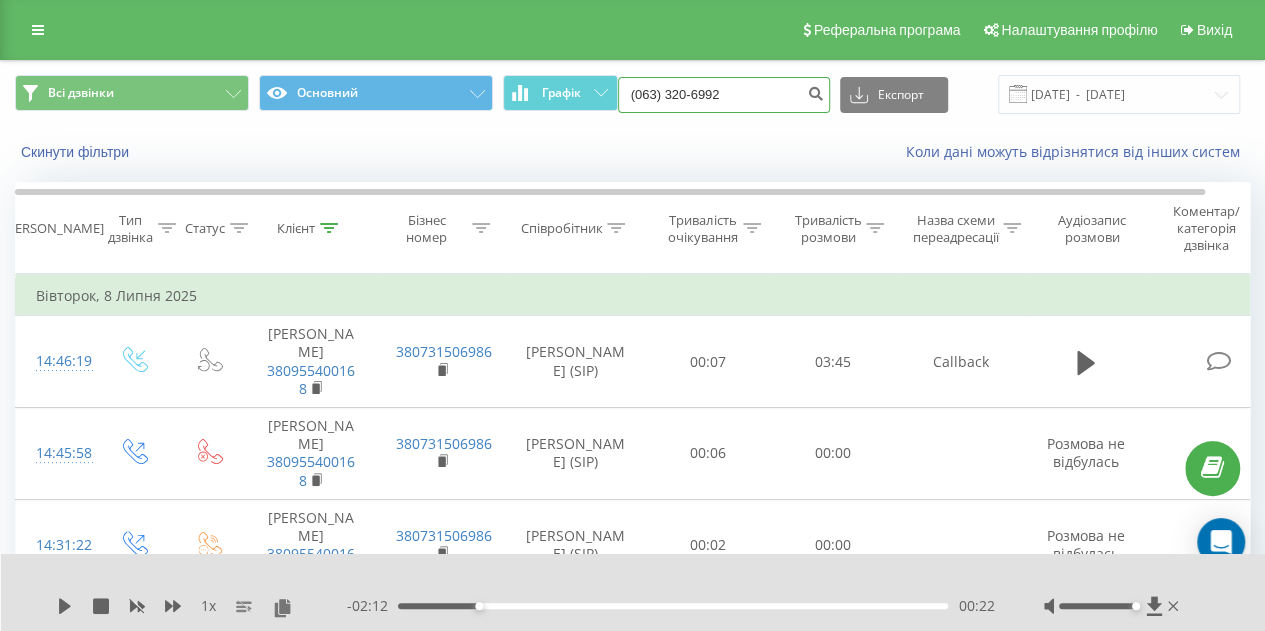 click on "(063) 320-6992" at bounding box center [724, 95] 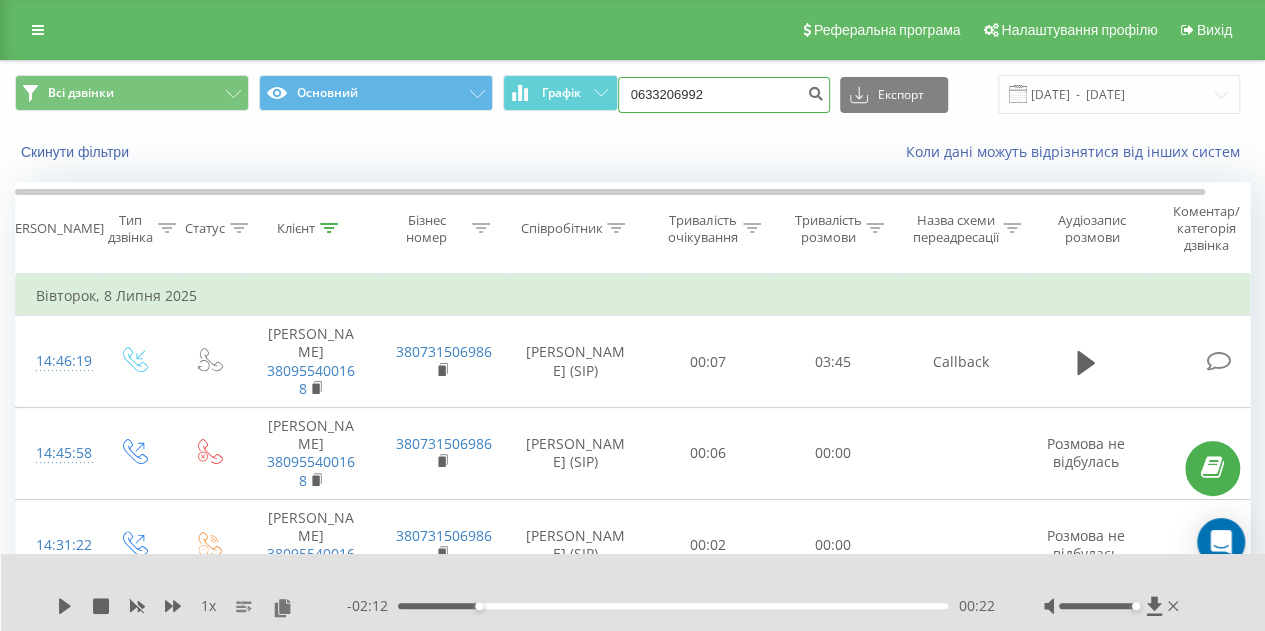 type on "0633206992" 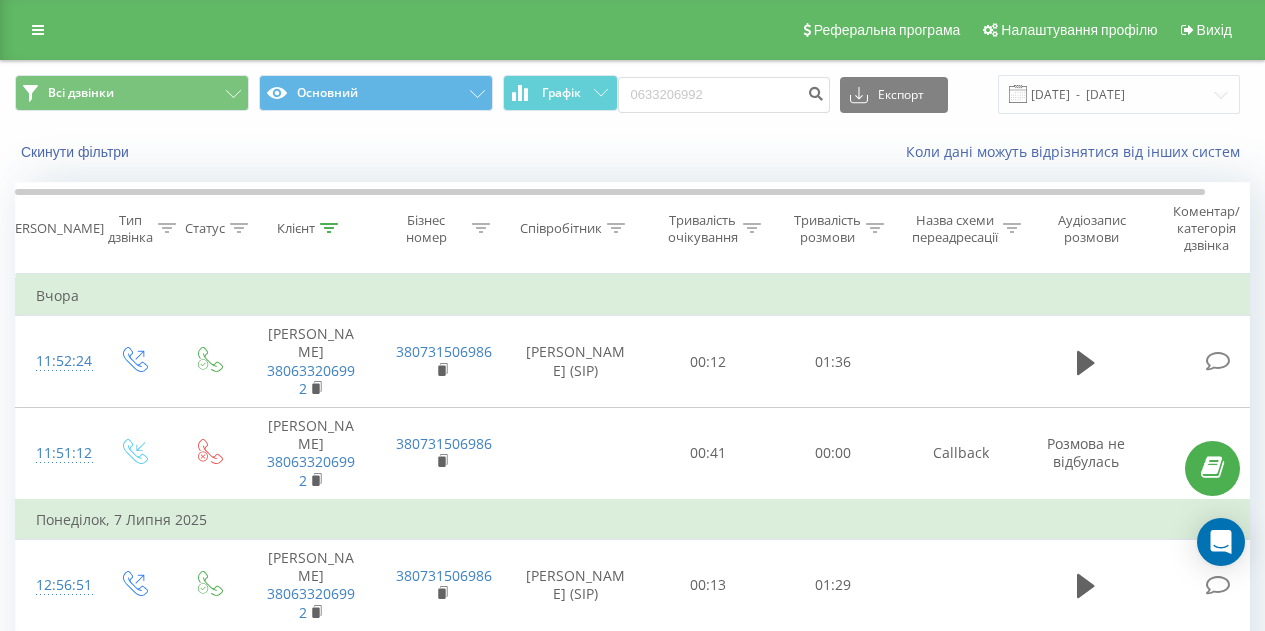 scroll, scrollTop: 0, scrollLeft: 0, axis: both 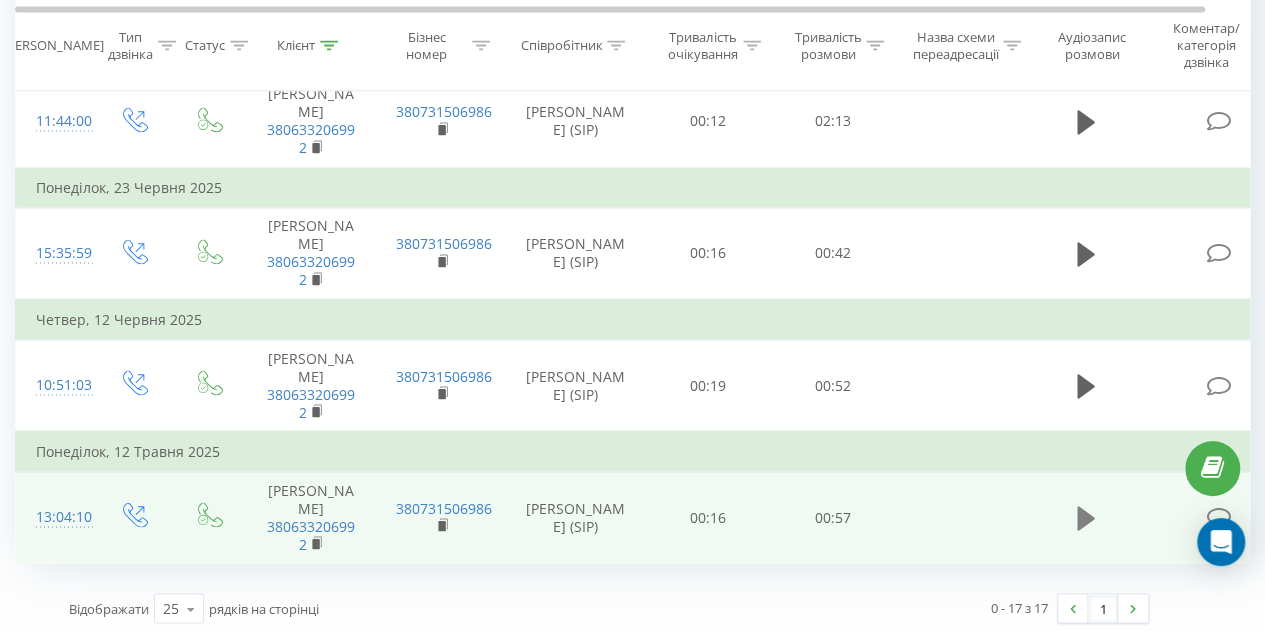 click 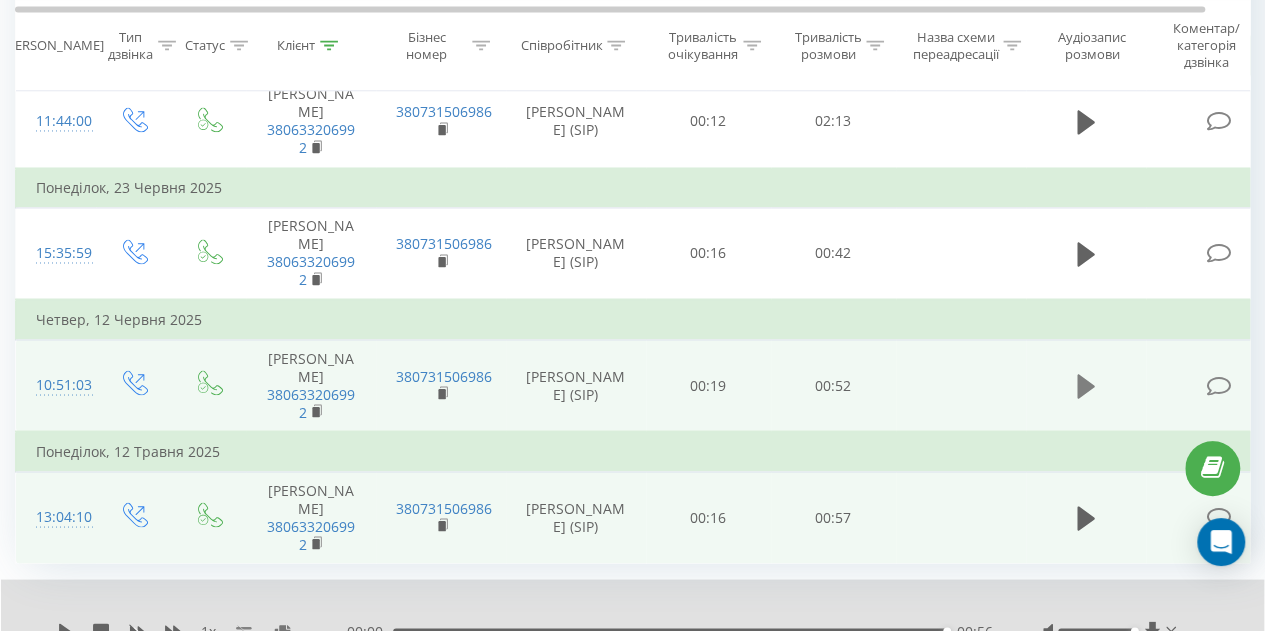 click 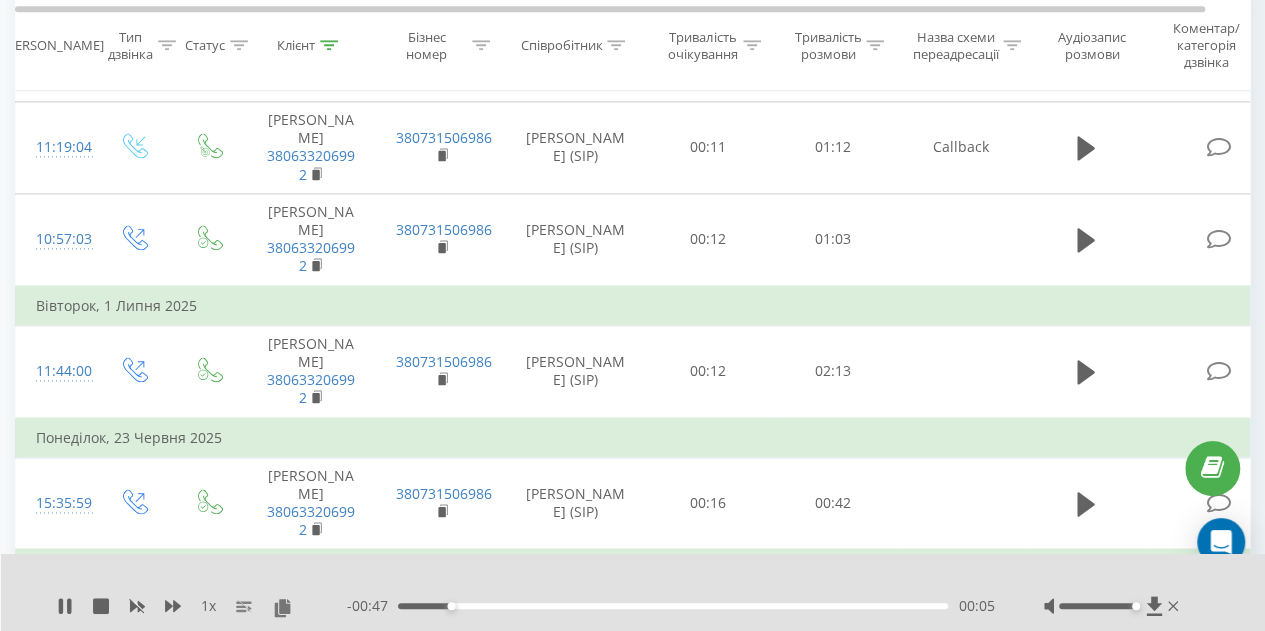 scroll, scrollTop: 1339, scrollLeft: 0, axis: vertical 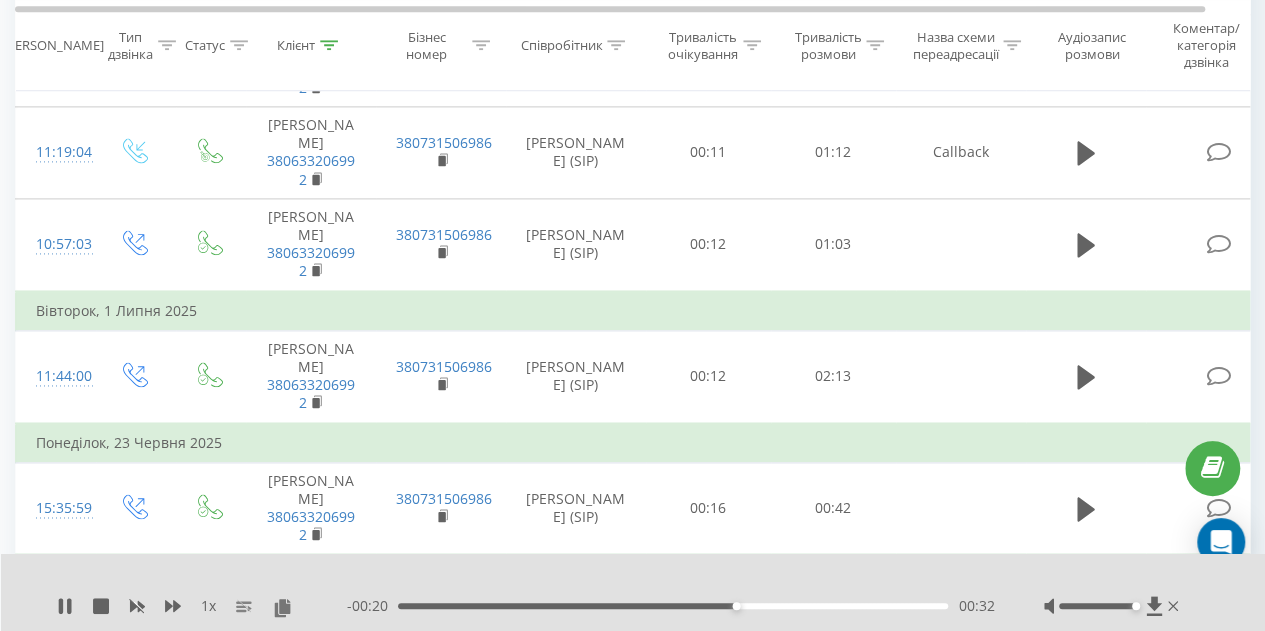 click on "1 x" at bounding box center (202, 606) 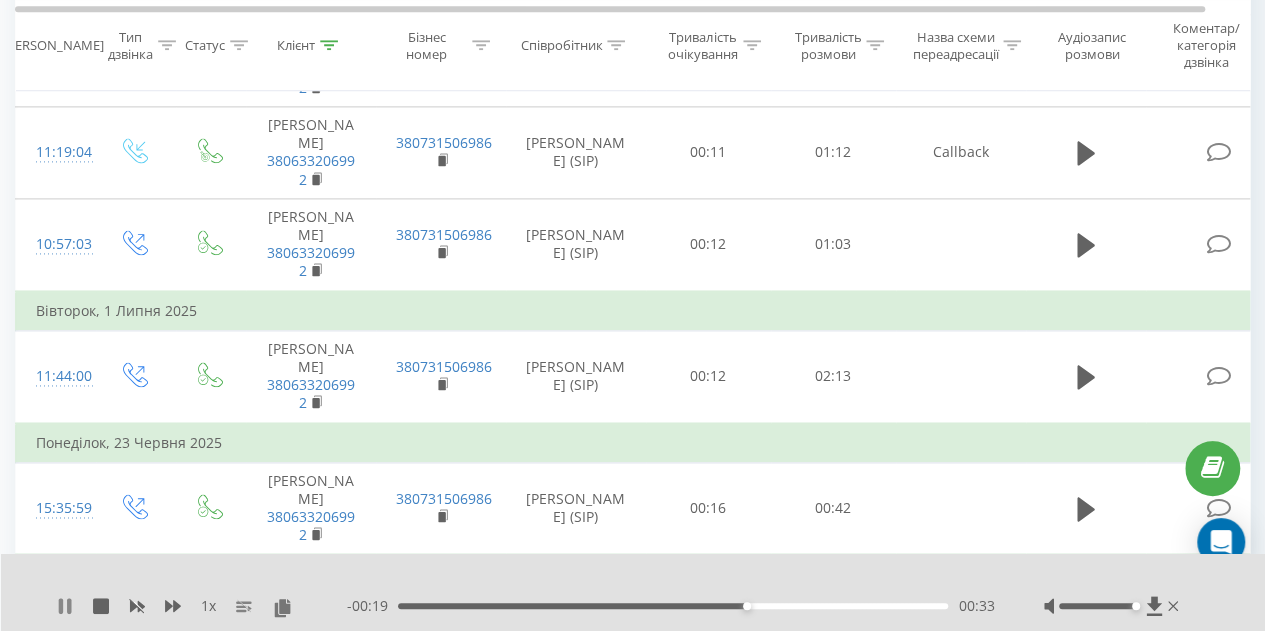 click 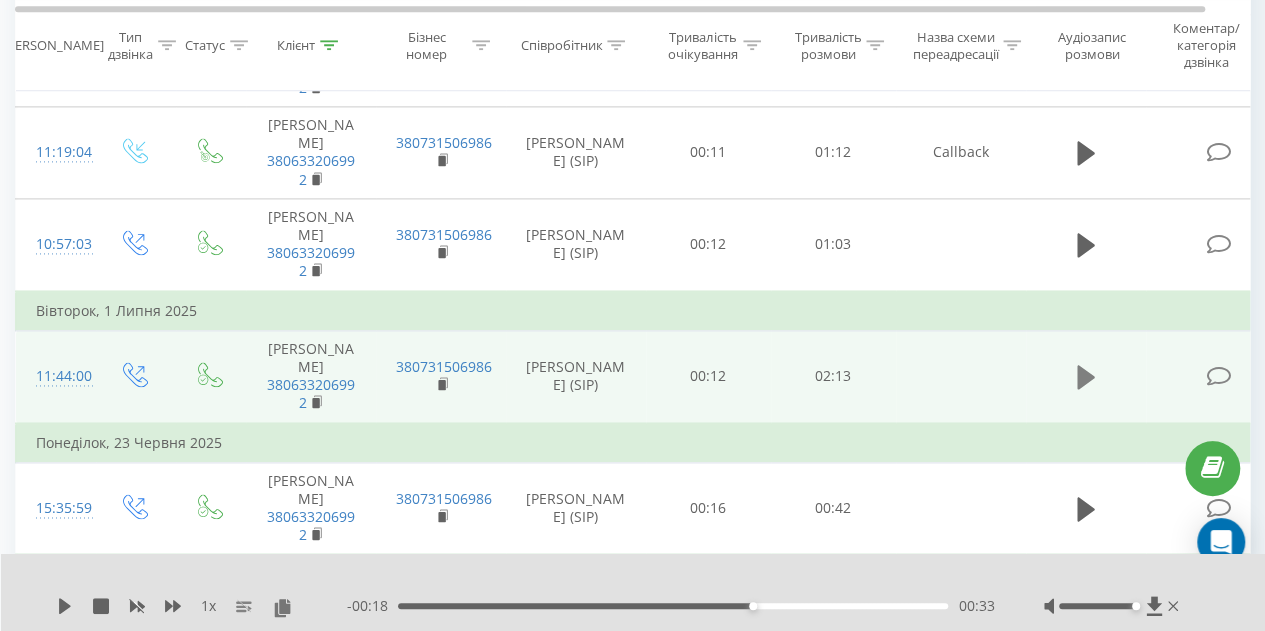 click 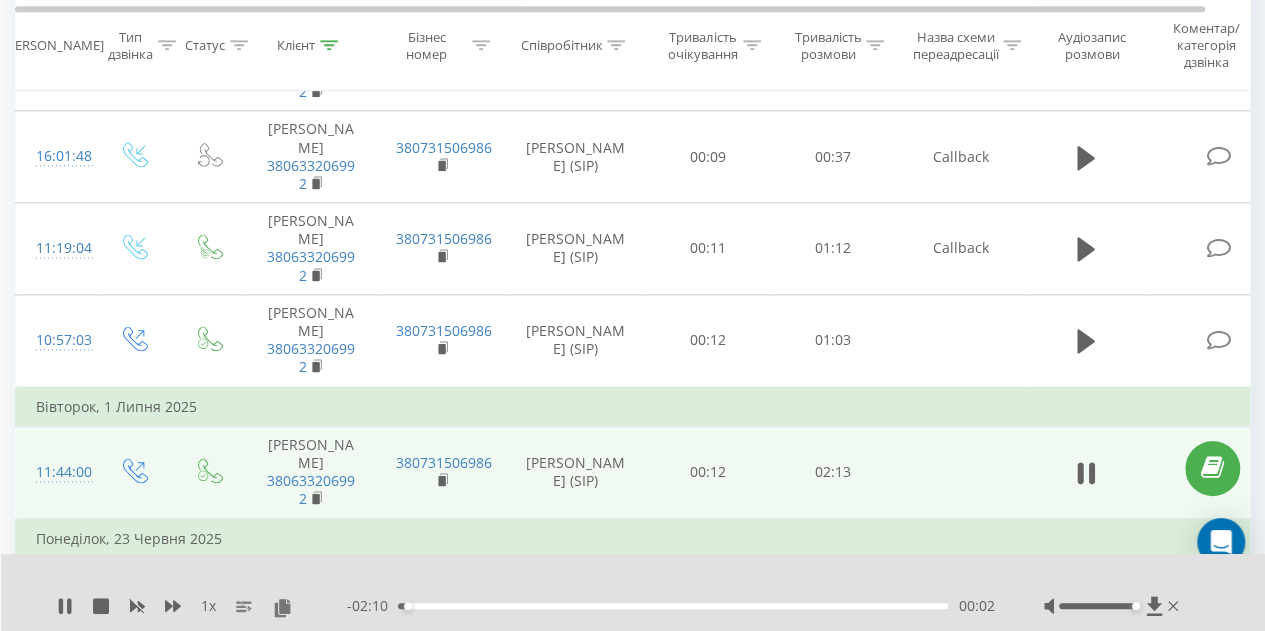 scroll, scrollTop: 1236, scrollLeft: 0, axis: vertical 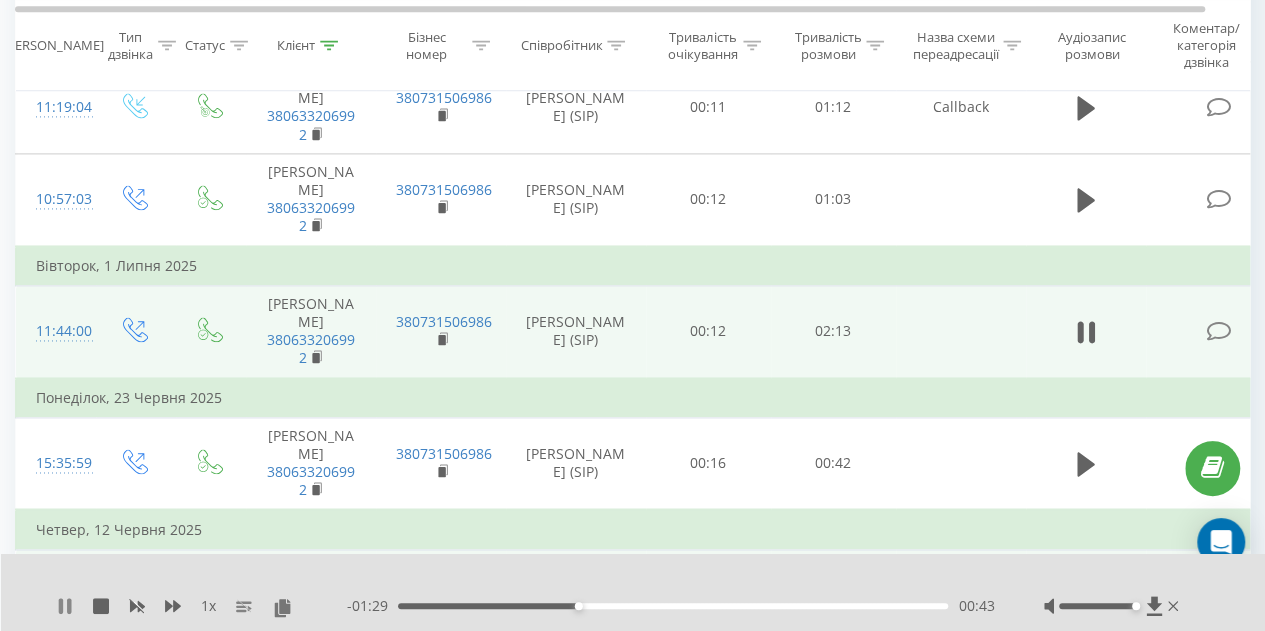 click 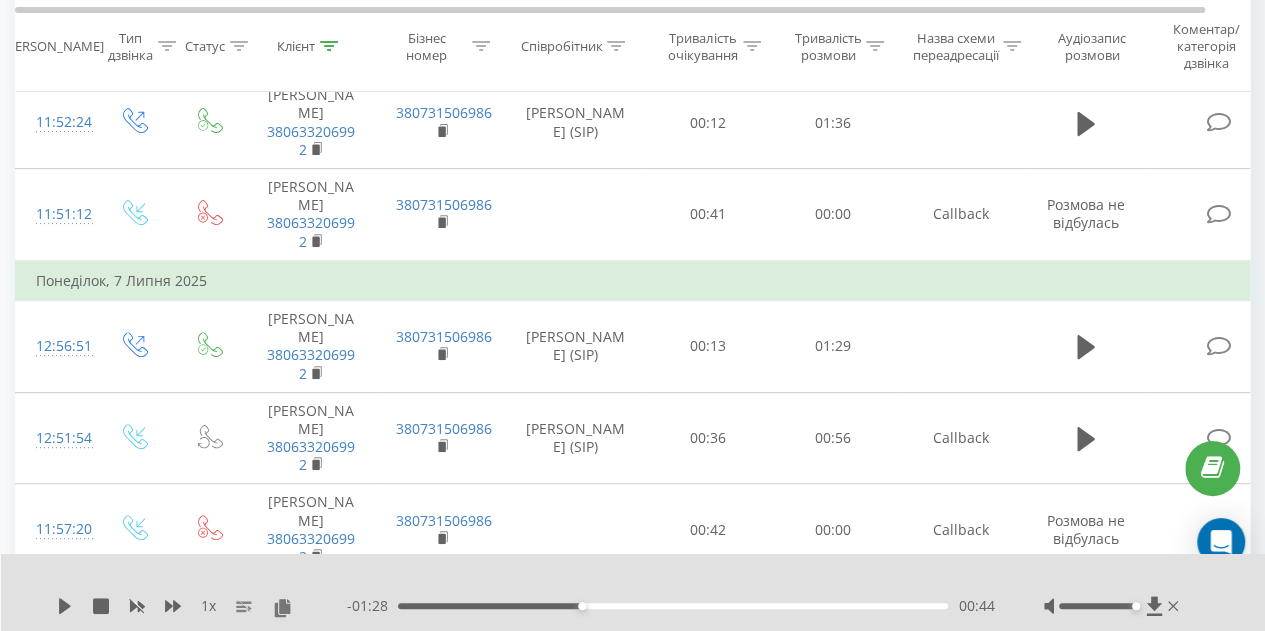scroll, scrollTop: 0, scrollLeft: 0, axis: both 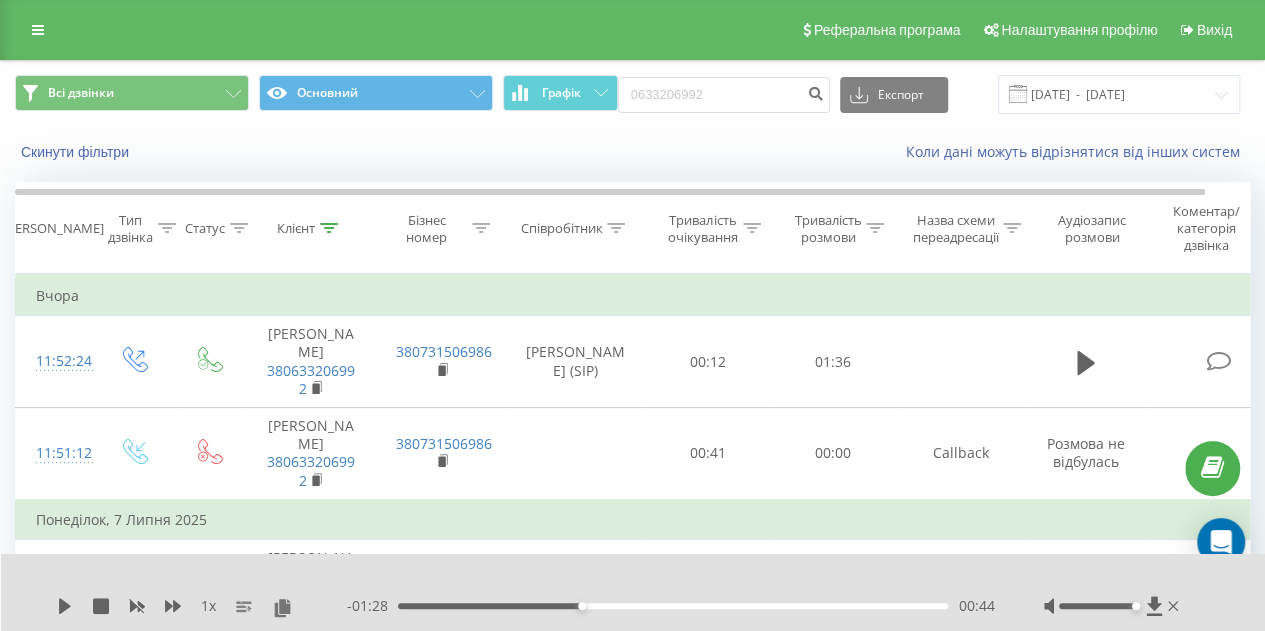click on "0633206992 Експорт .csv .xls .xlsx 10.04.2025  -  10.07.2025" at bounding box center [929, 94] 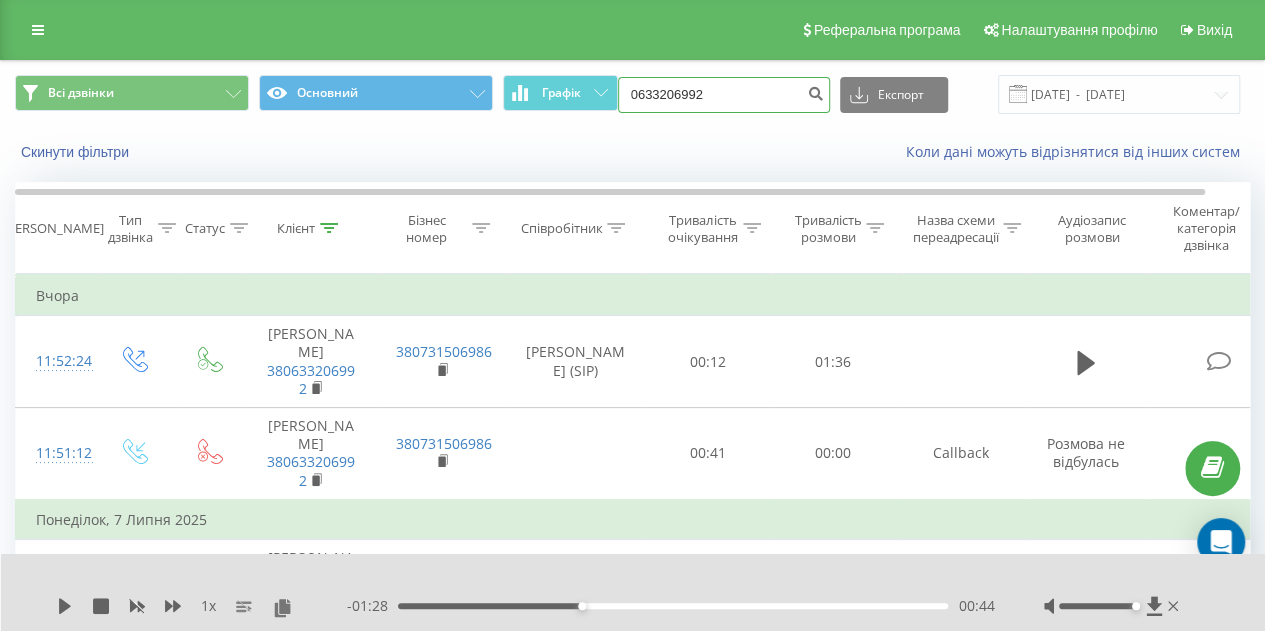 click on "0633206992" at bounding box center [724, 95] 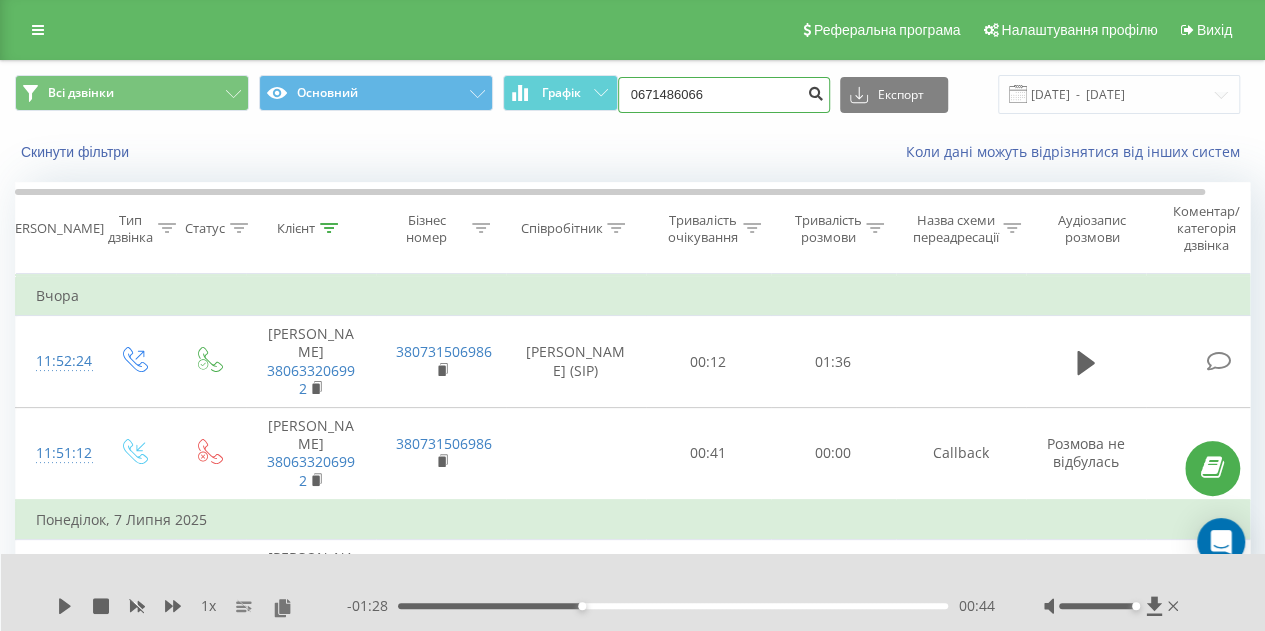 type on "0671486066" 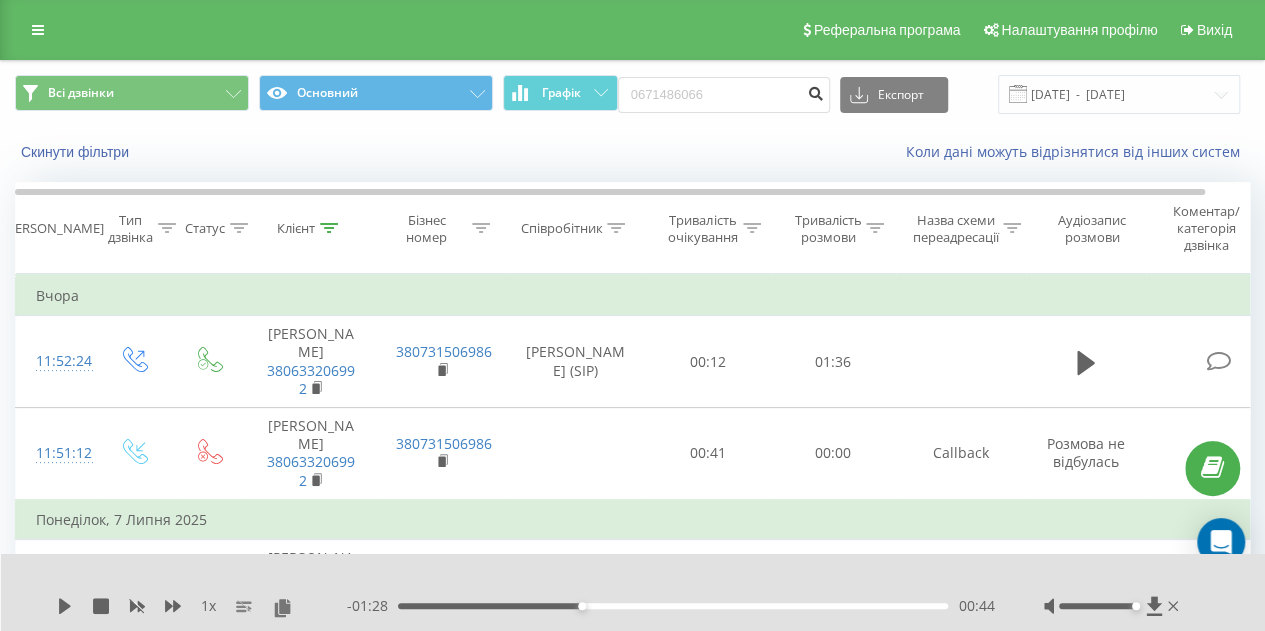 click at bounding box center (816, 91) 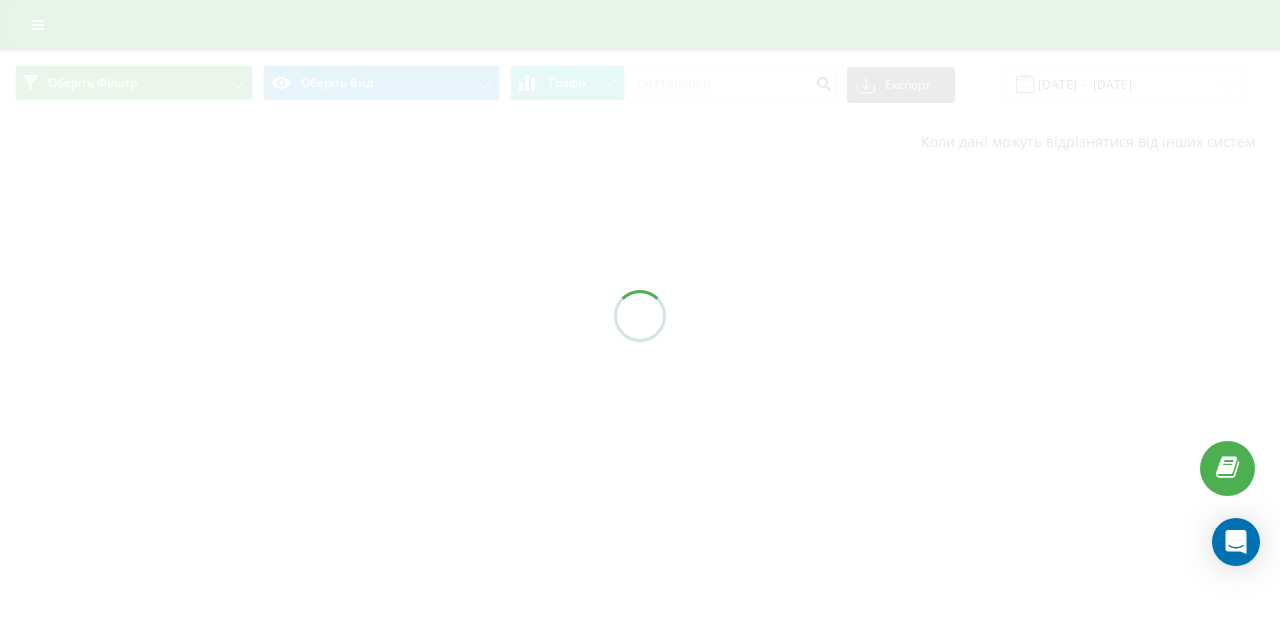 scroll, scrollTop: 0, scrollLeft: 0, axis: both 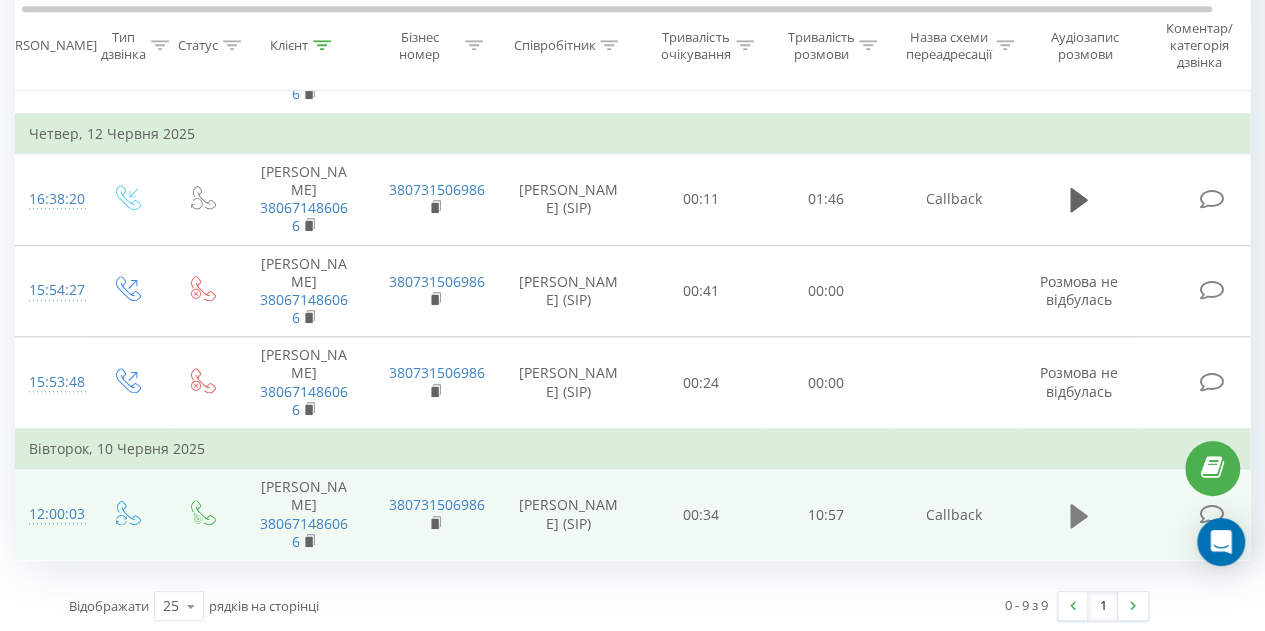 click 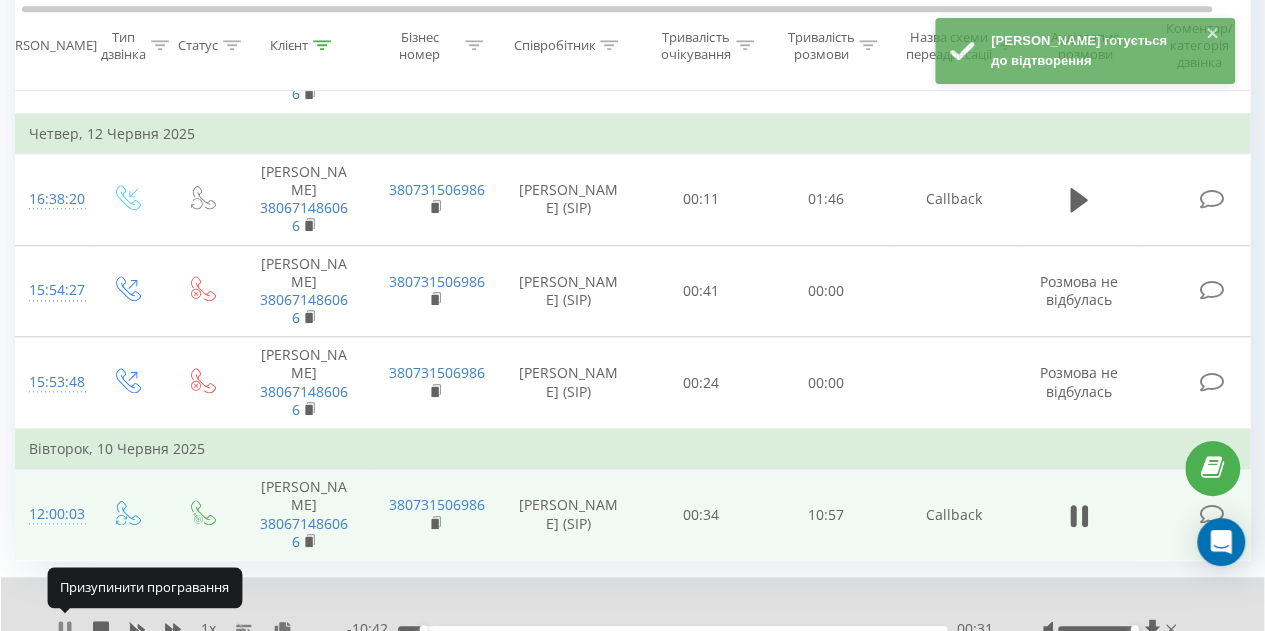 click 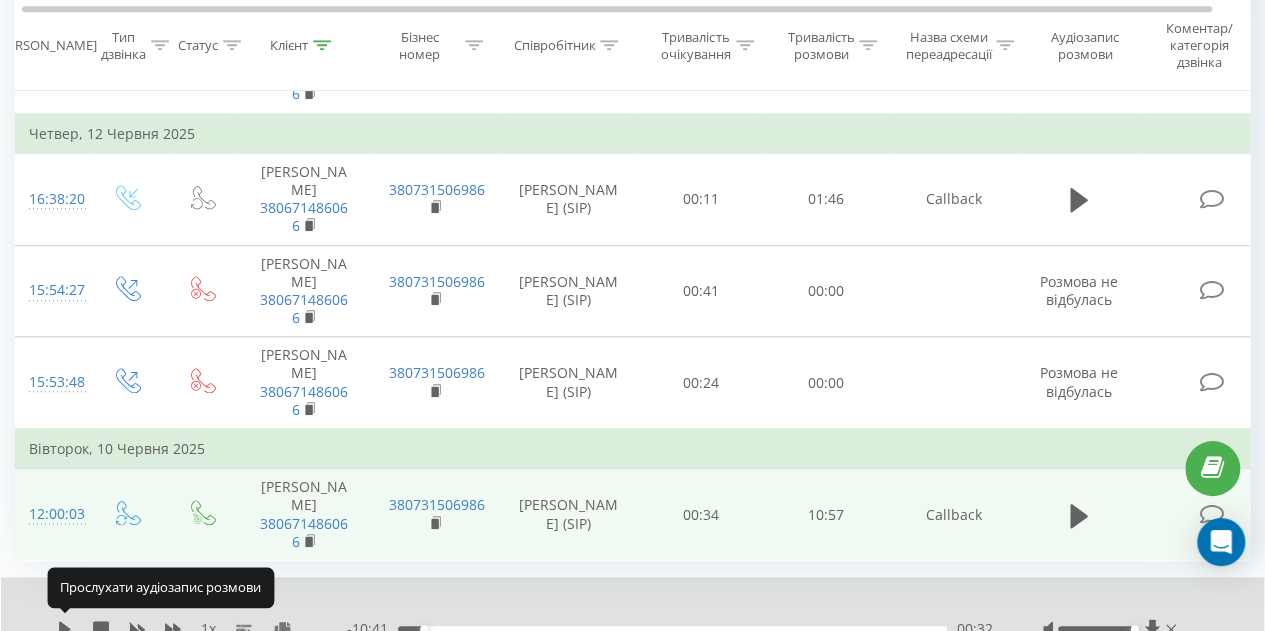 click 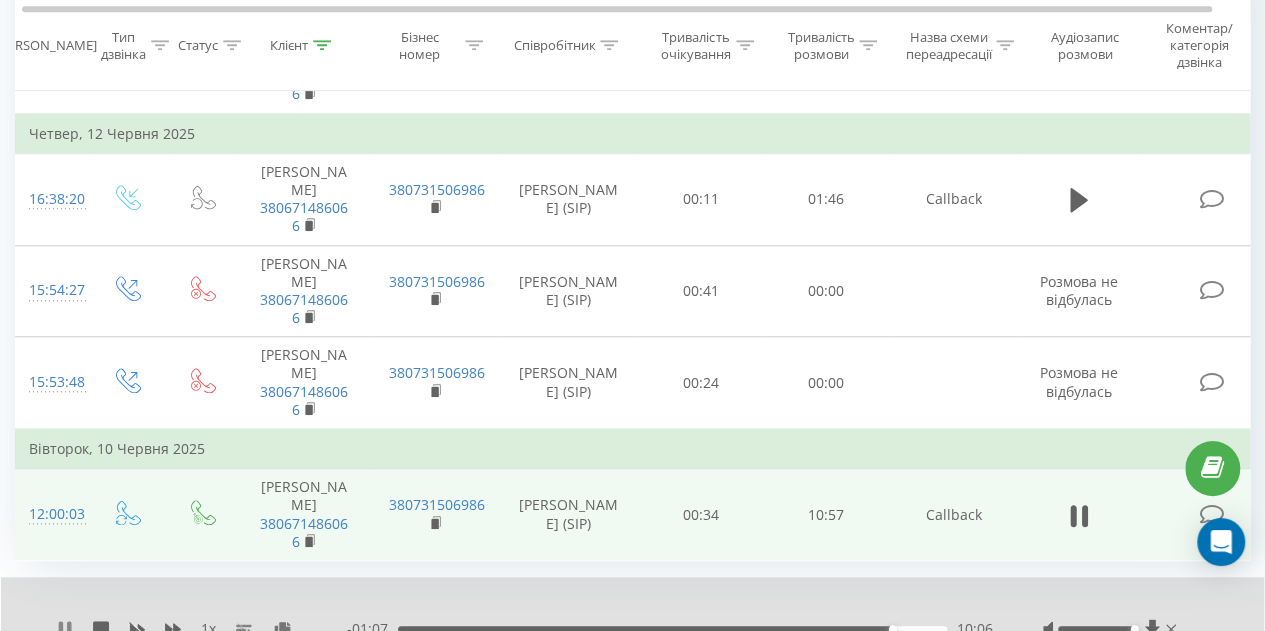 click 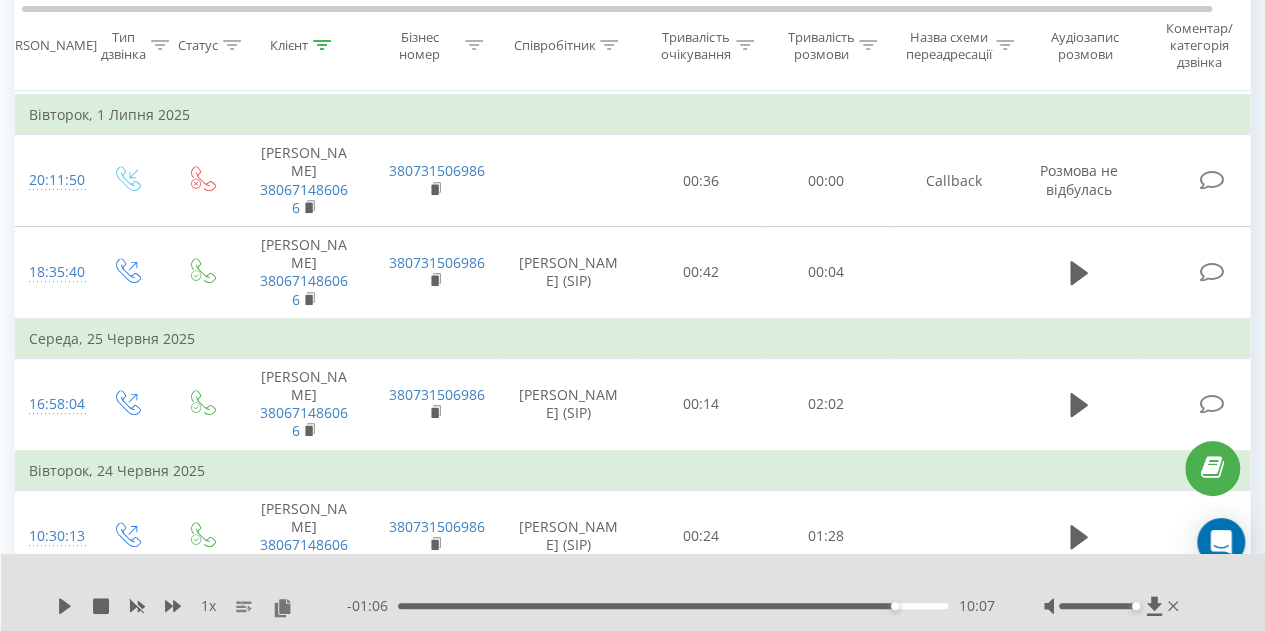 scroll, scrollTop: 315, scrollLeft: 0, axis: vertical 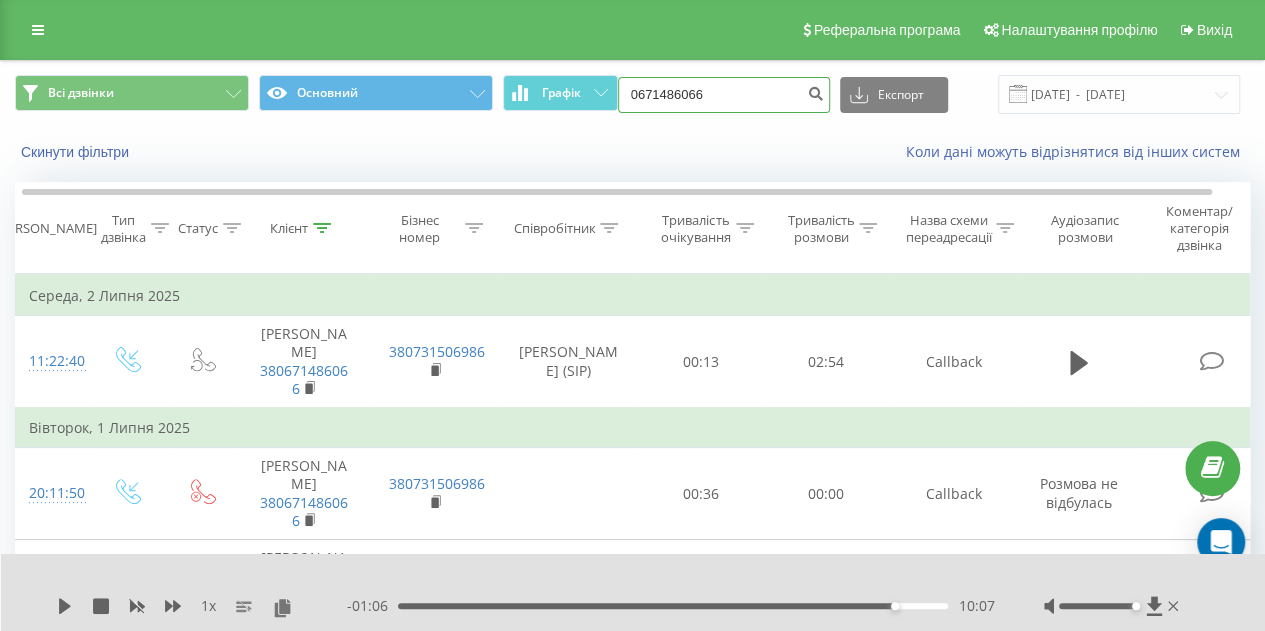 click on "0671486066" at bounding box center (724, 95) 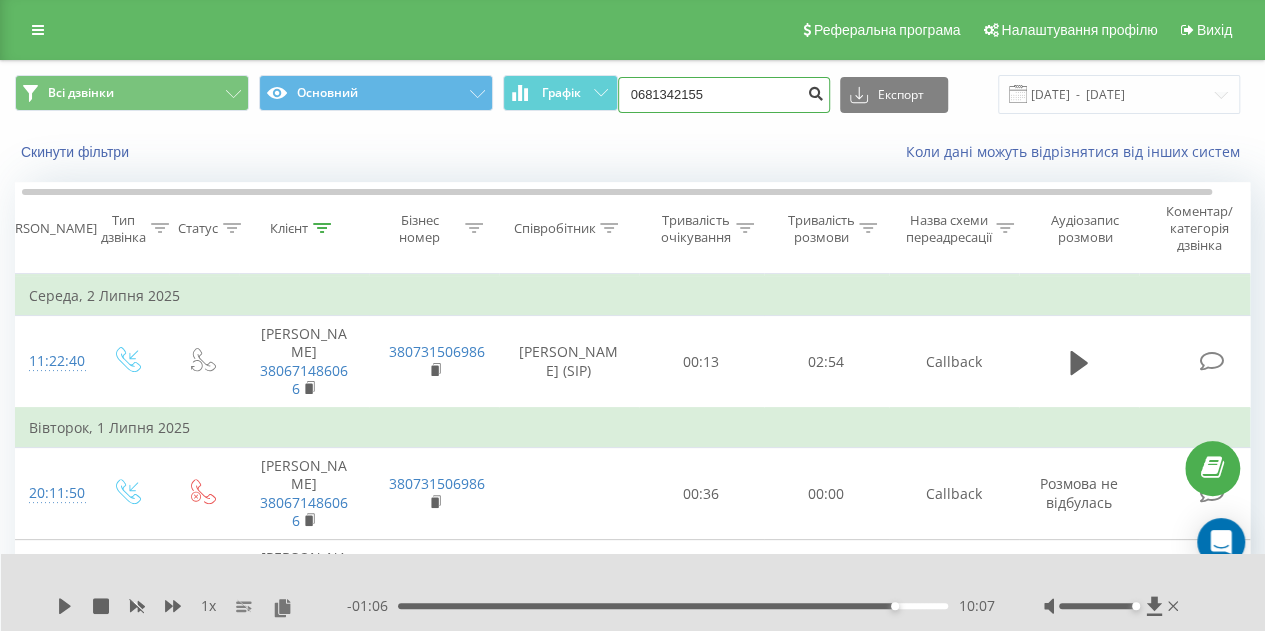 type on "0681342155" 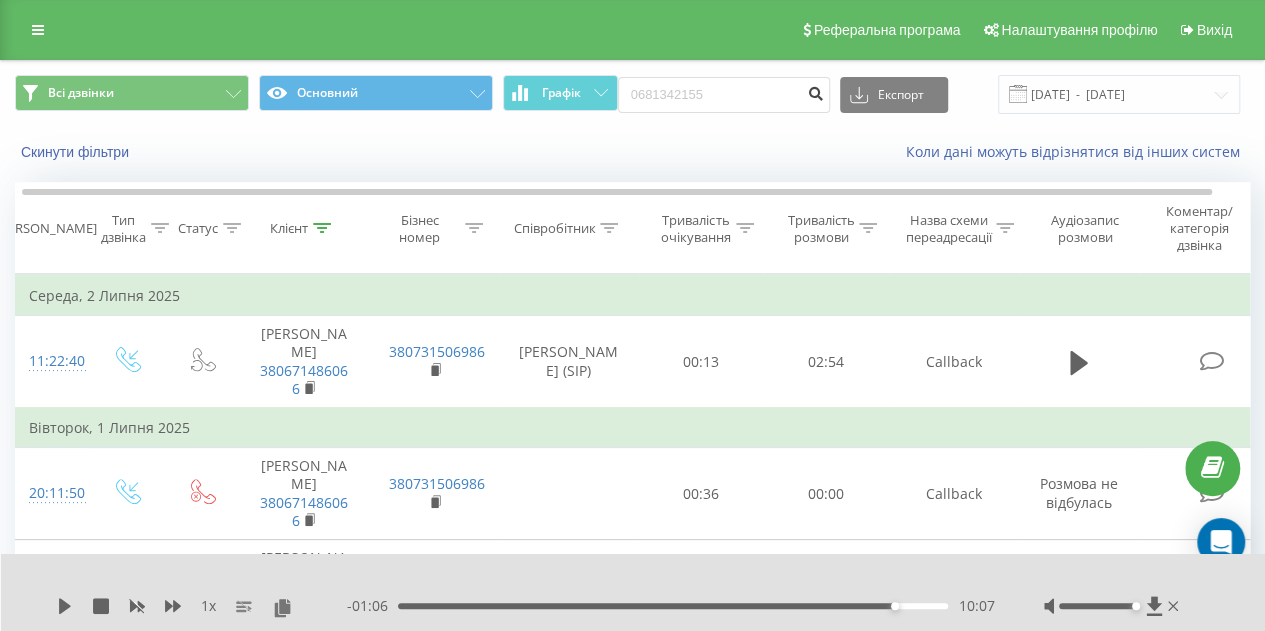 click at bounding box center [816, 91] 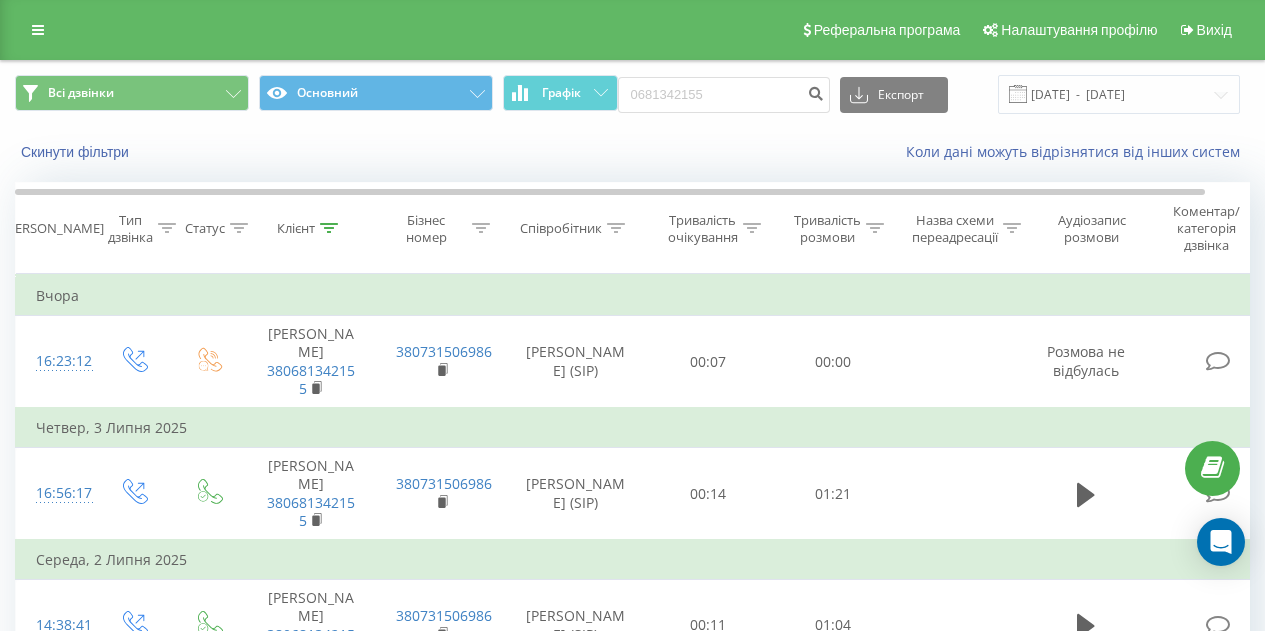 scroll, scrollTop: 392, scrollLeft: 0, axis: vertical 